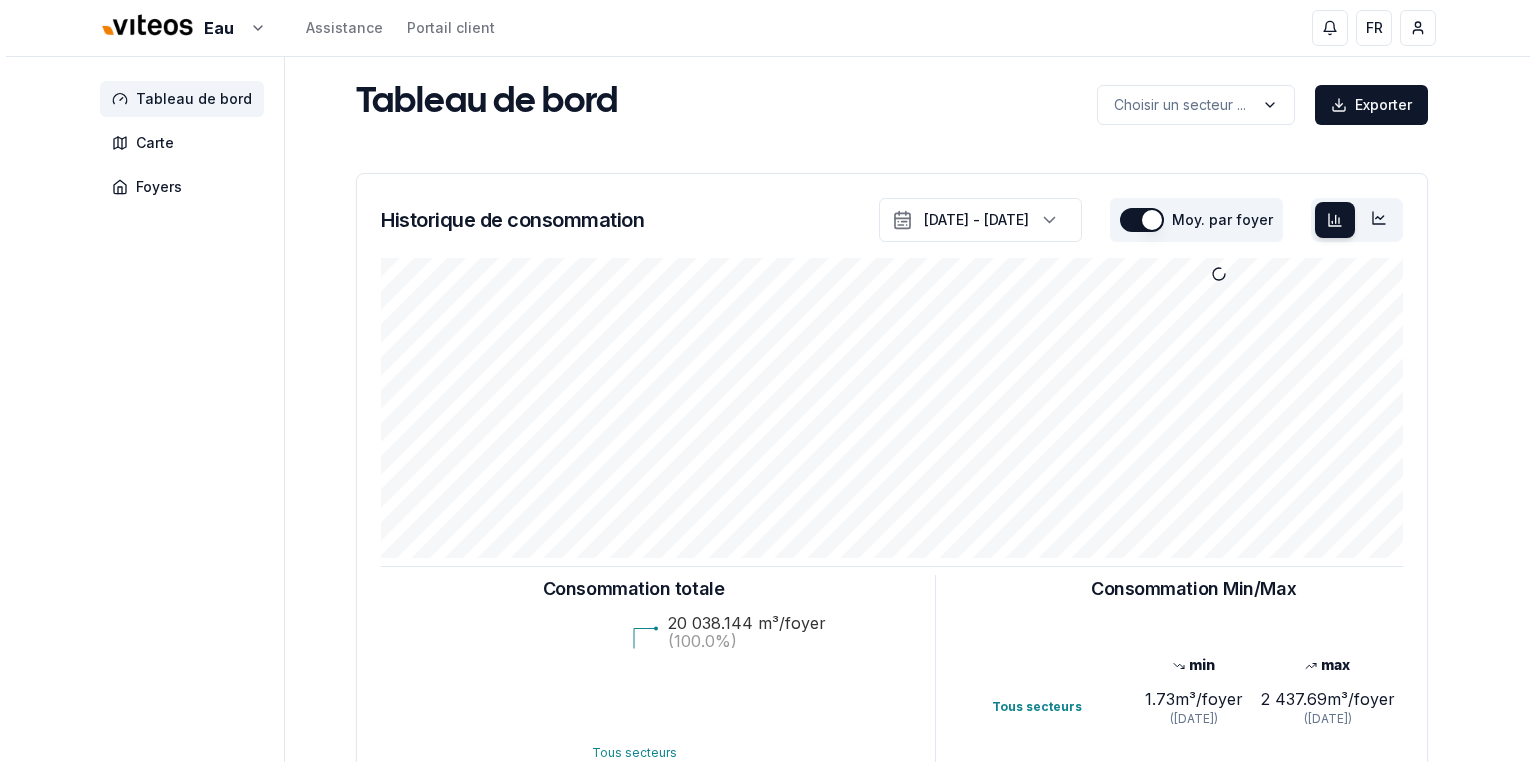 scroll, scrollTop: 0, scrollLeft: 0, axis: both 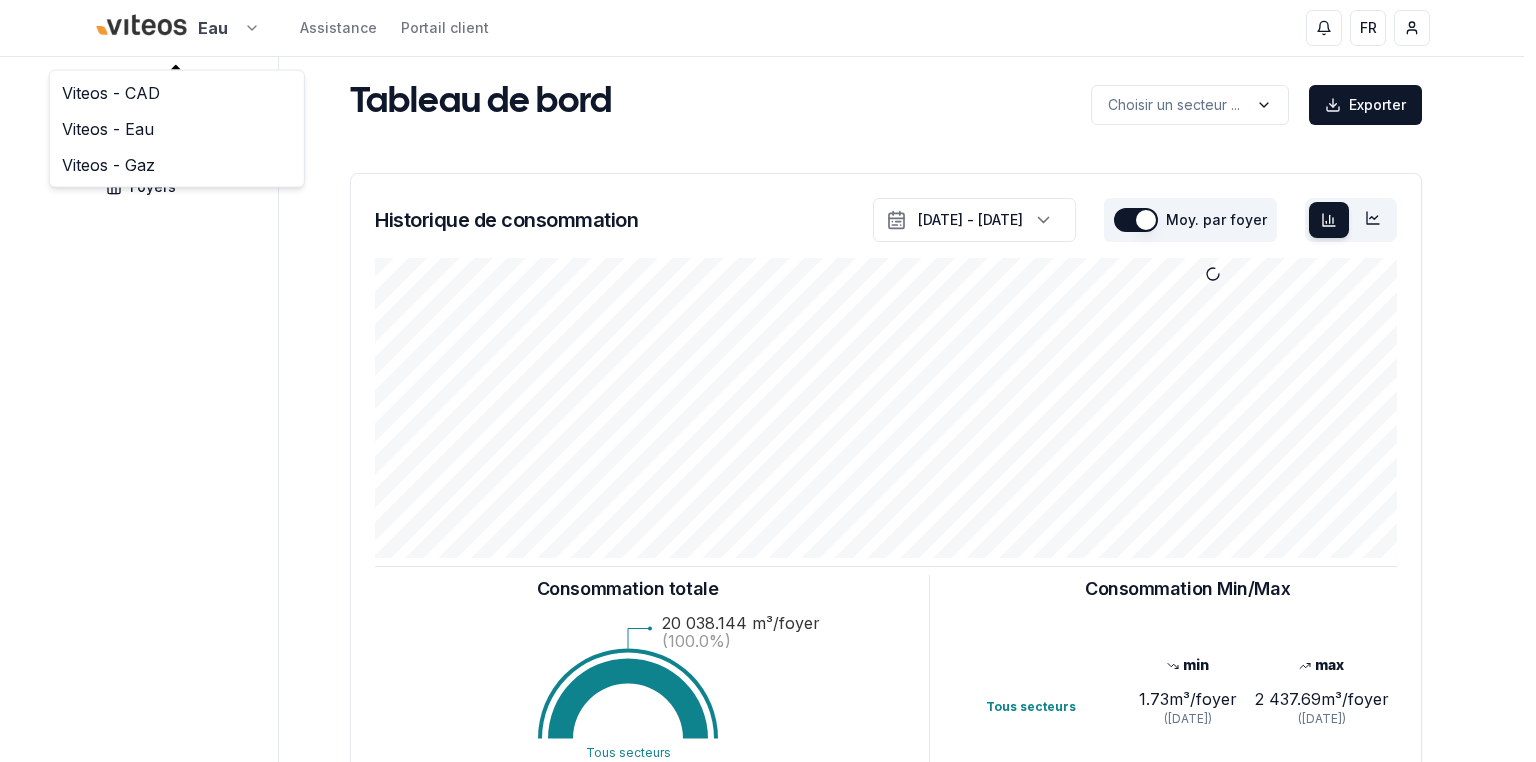 click on "Eau Assistance Portail client FR [PERSON_NAME] Tableau de bord Carte Foyers Tableau de bord Choisir un secteur ... Exporter Choisir un secteur ... Historique de consommation [DATE] - [DATE] Moy. par foyer Consommation totale Tous secteurs 3 857.347 m³/foyer (100.0%) Consommation Min/Max min max Tous secteurs 0.08  m³/foyer ([DATE] - 04h) 453.8  m³/foyer ([DATE] - 20h) Consommation totale Tous secteurs 20 038.144 m³/foyer (100.0%) Consommation Min/Max min max Tous secteurs 1.73  m³/foyer ([DATE]) 2 437.69  m³/foyer ([DATE]) Nombre de compteurs installés :  1431 GWF Integra Itron 1420 11 0 Tous secteurs Anomalies    (demo) Fuites Fraudes Réclamations 10 Fuites détectées 181.49 m³ Volume total des fuites Développé par   evoly   -  metering forever different . Linkedin 11 Viteos - CAD Viteos - Eau Viteos - Gaz" at bounding box center (768, 619) 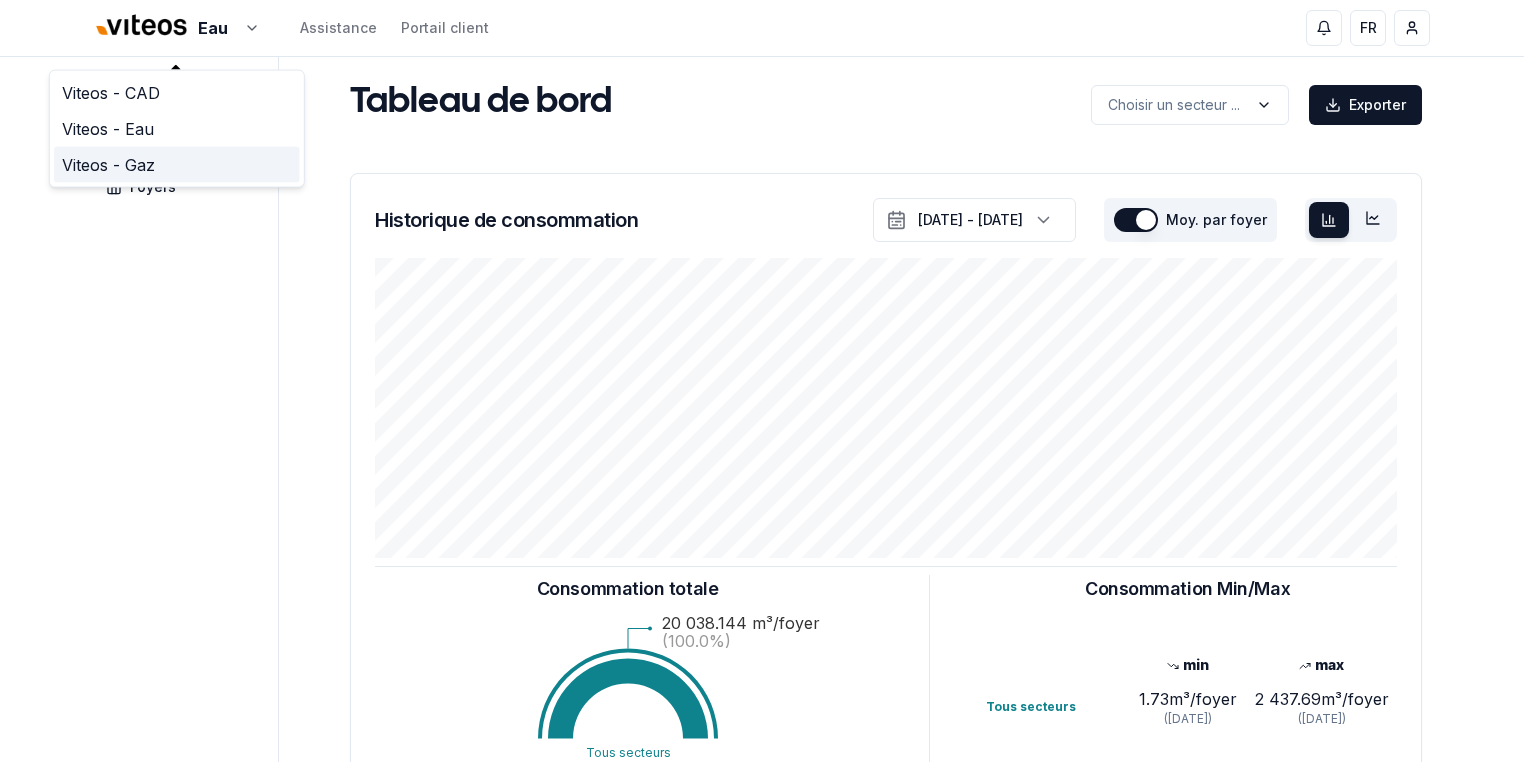 click on "Viteos - Gaz" at bounding box center [177, 165] 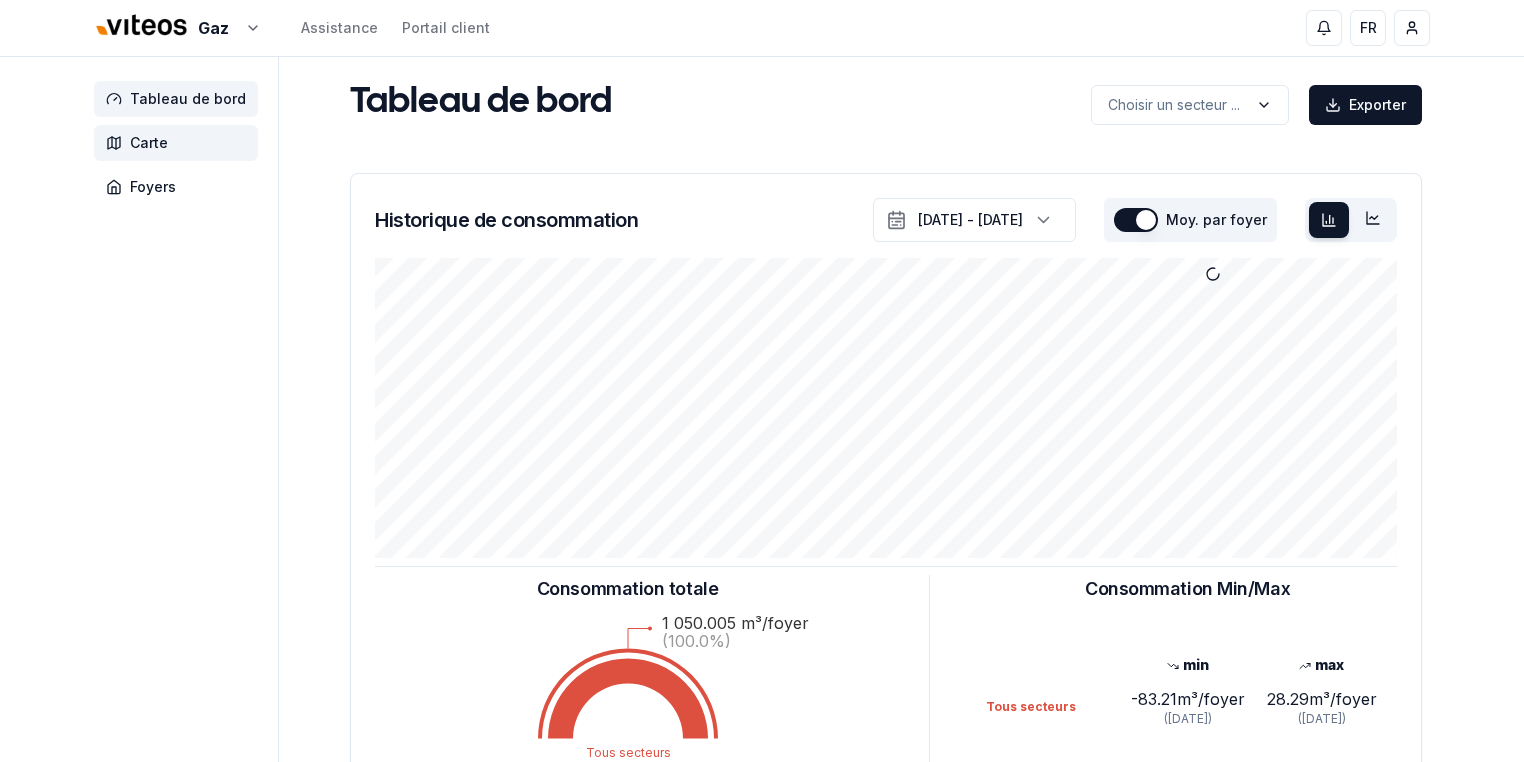 click on "Carte" at bounding box center (176, 143) 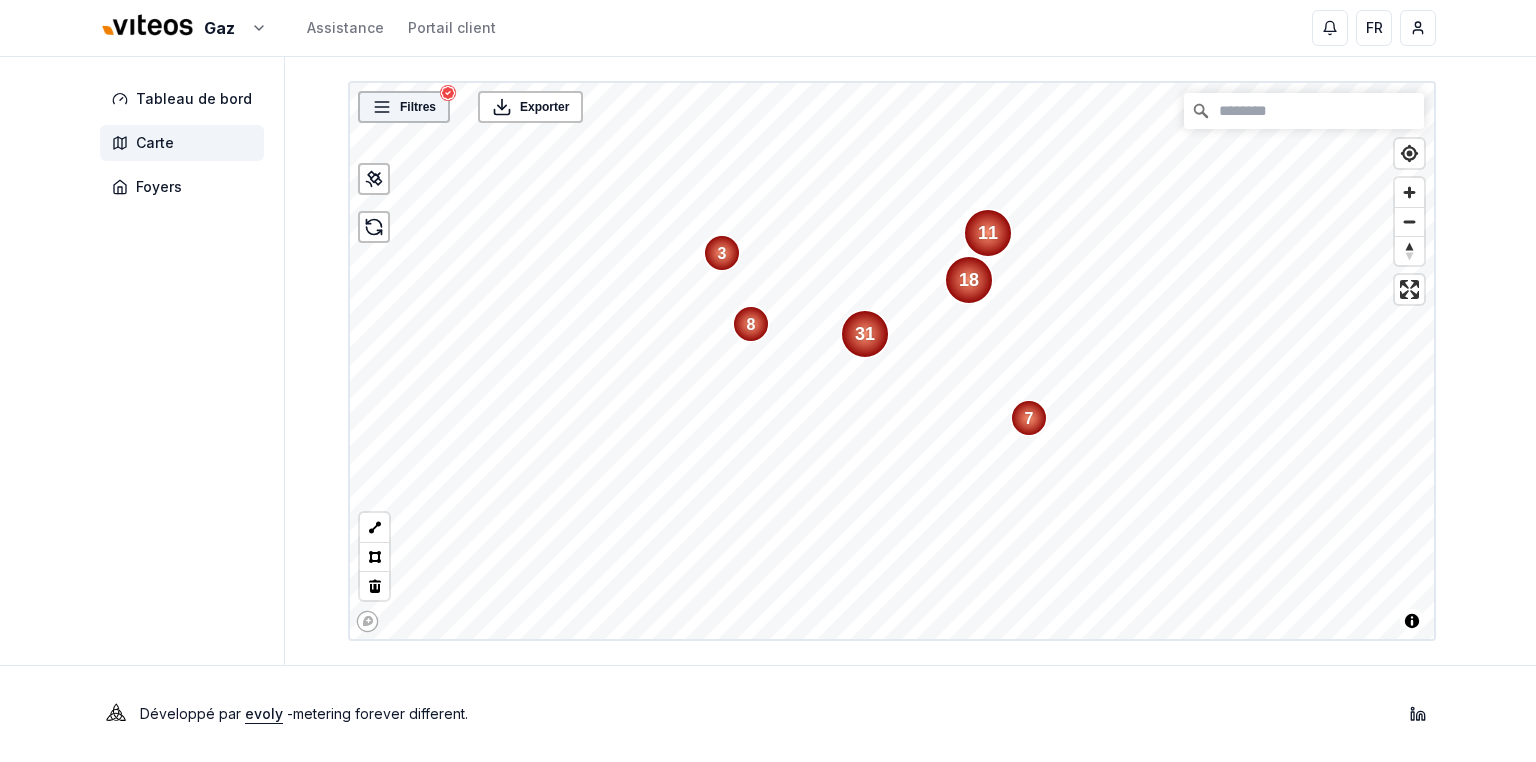 click on "Filtres" at bounding box center (418, 107) 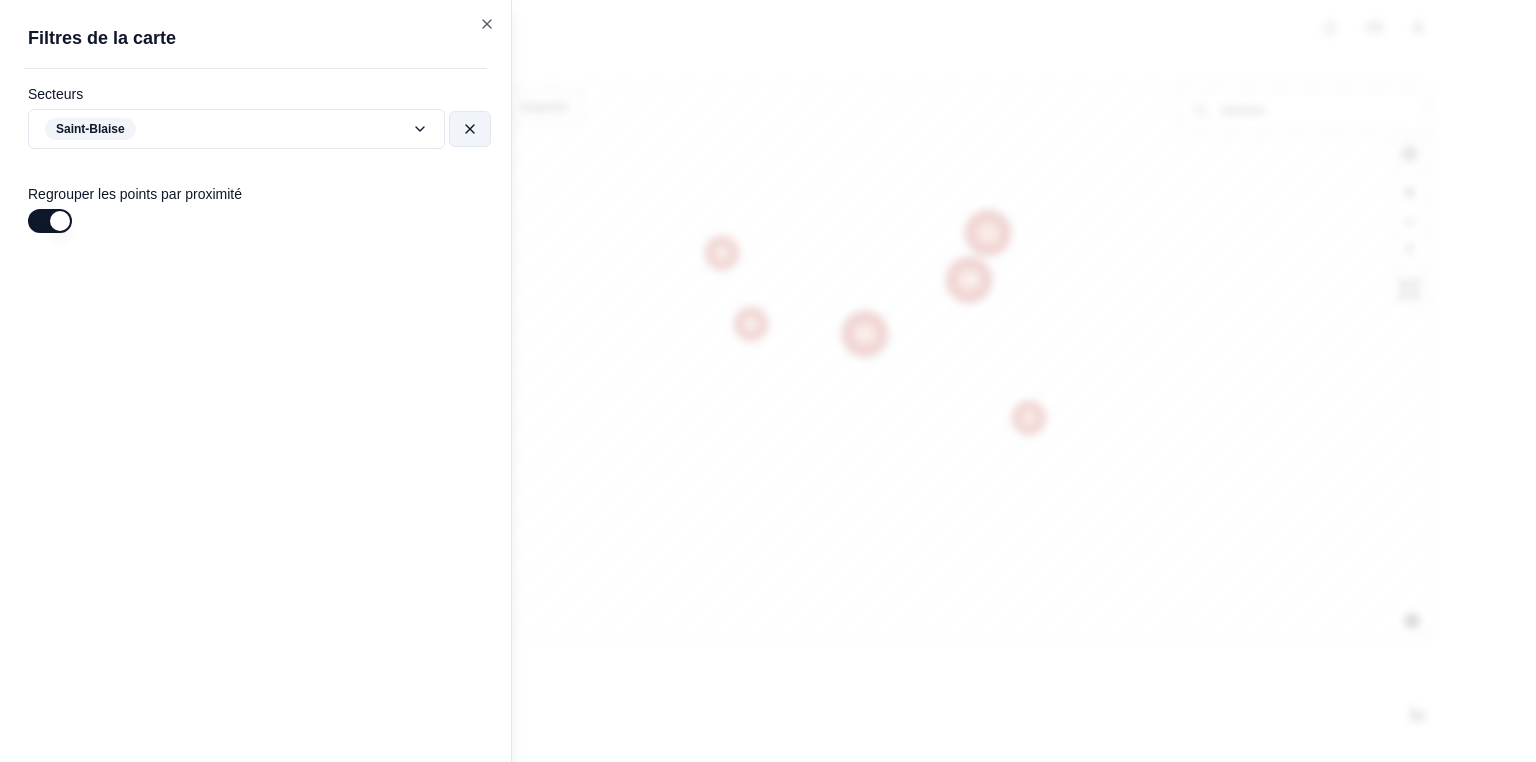 click 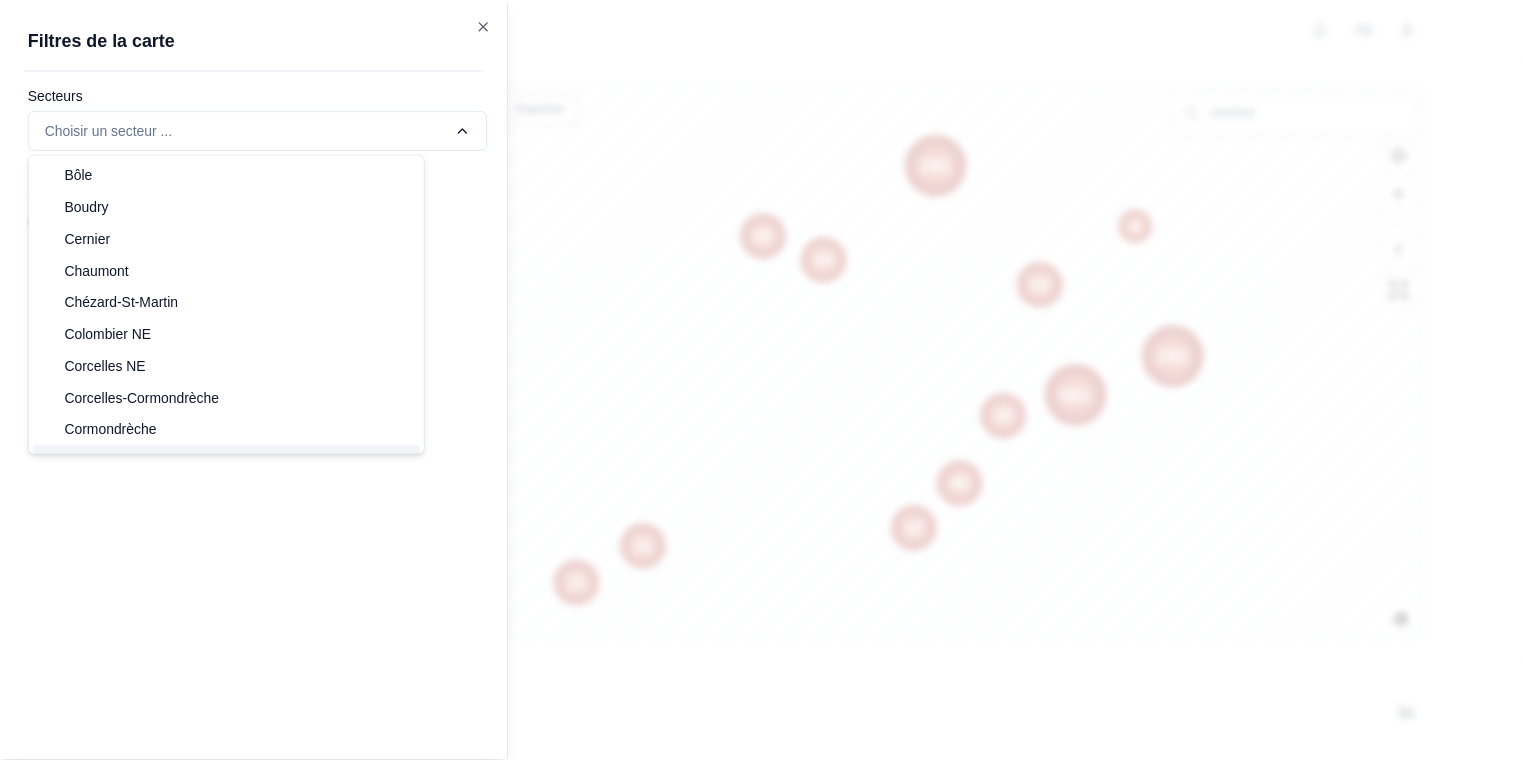 scroll, scrollTop: 0, scrollLeft: 0, axis: both 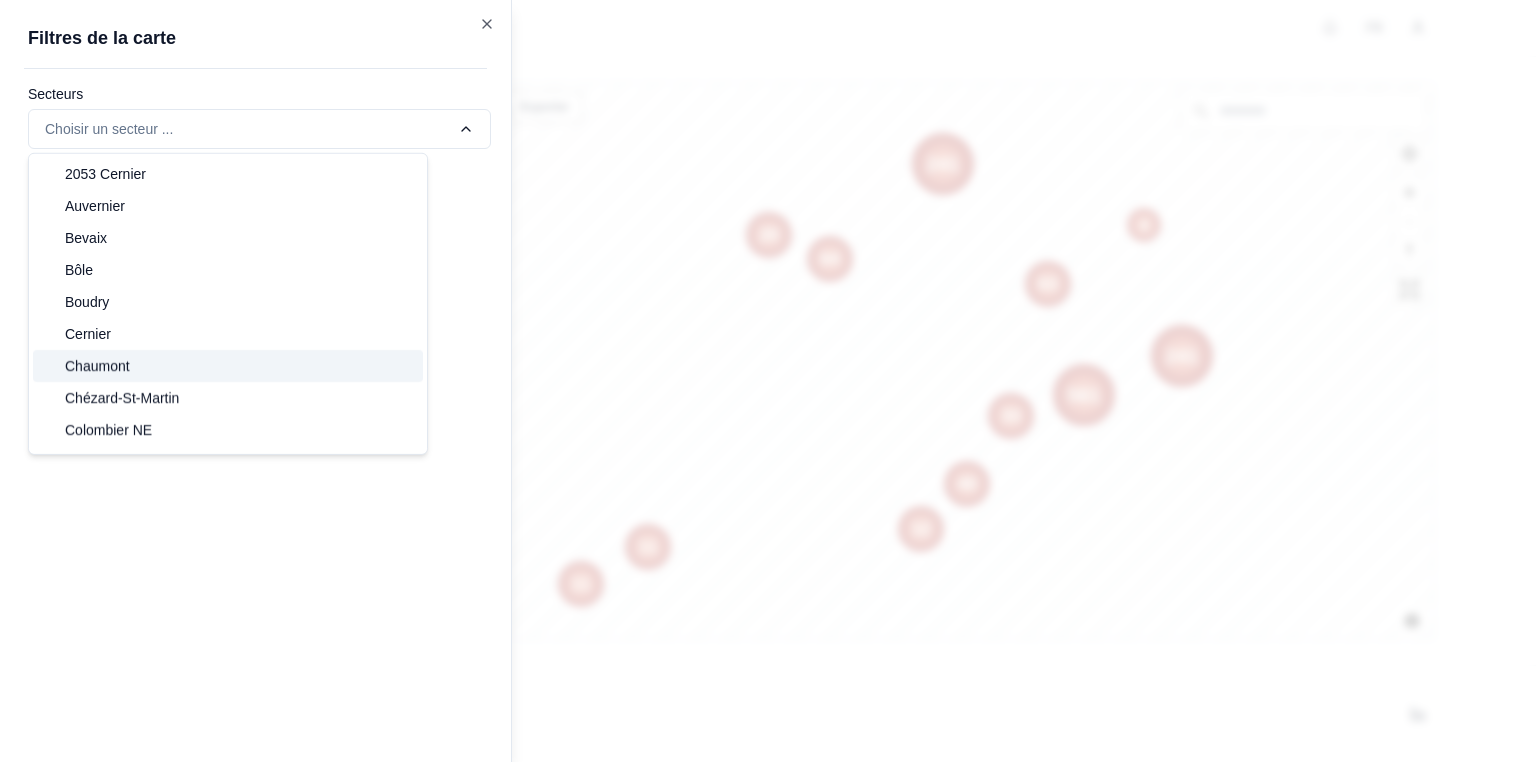 click at bounding box center [768, 381] 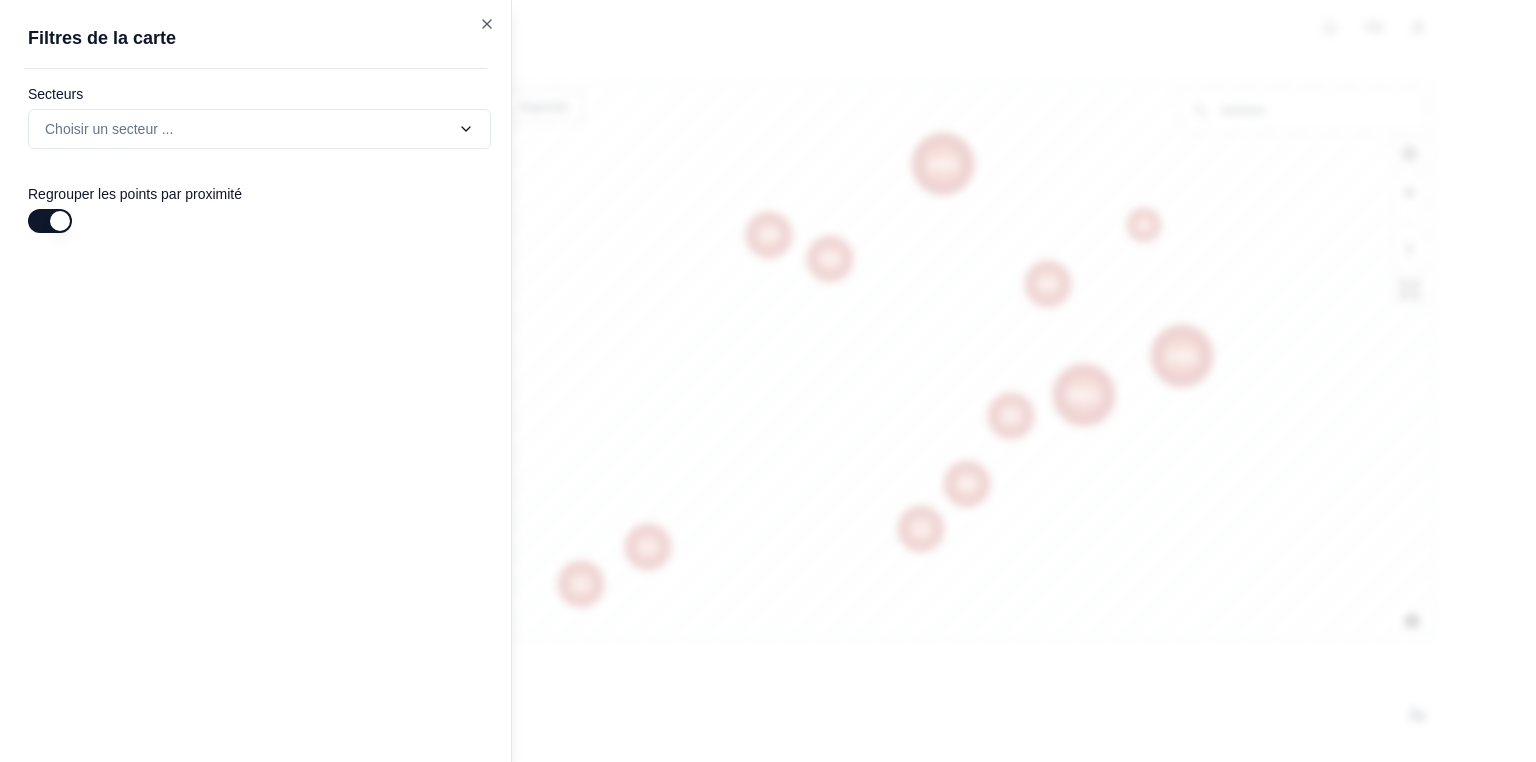 click on "Filtres de la carte Secteurs Choisir un secteur ... Regrouper les points par proximité save-options reset-options Close" at bounding box center [256, 381] 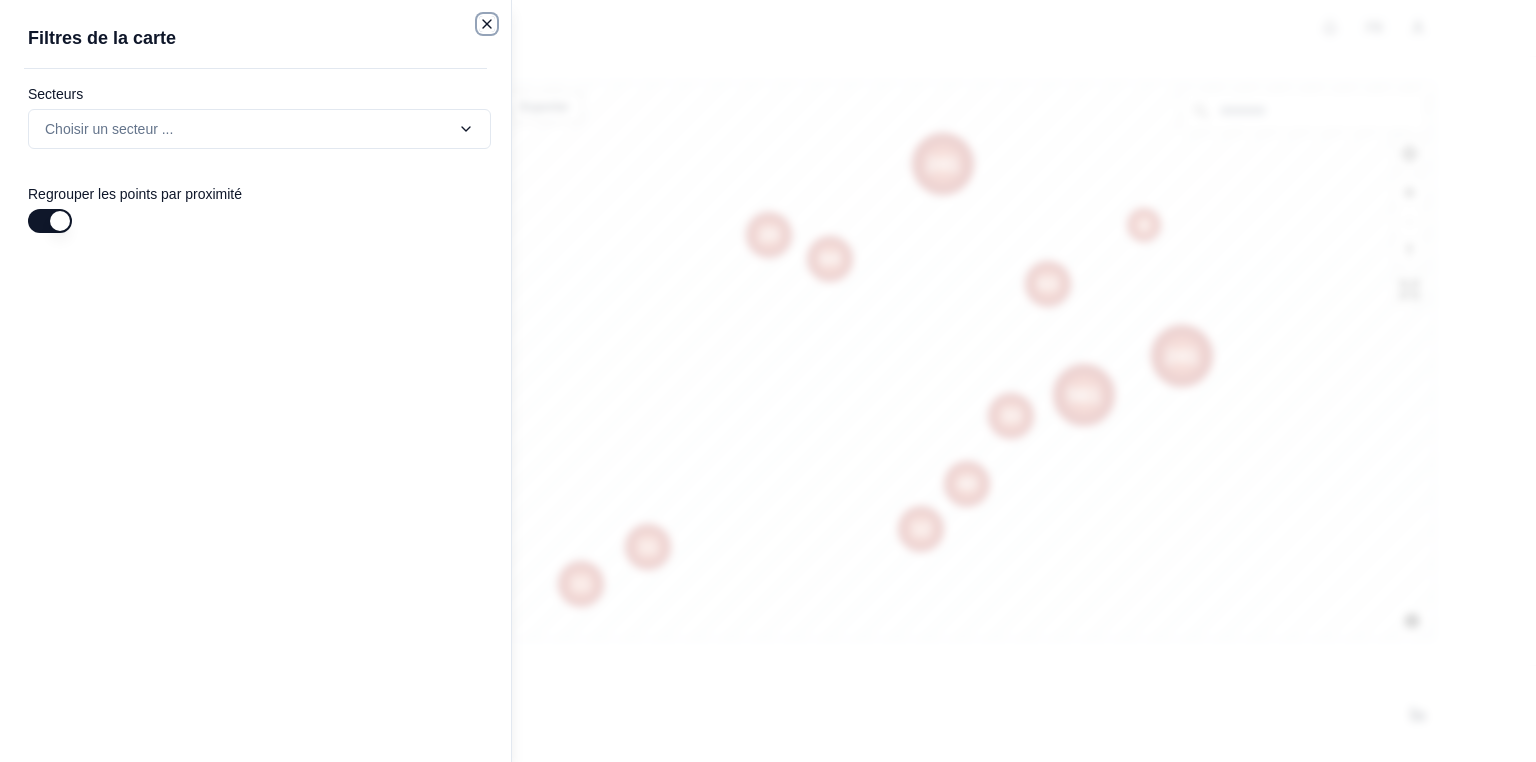 click 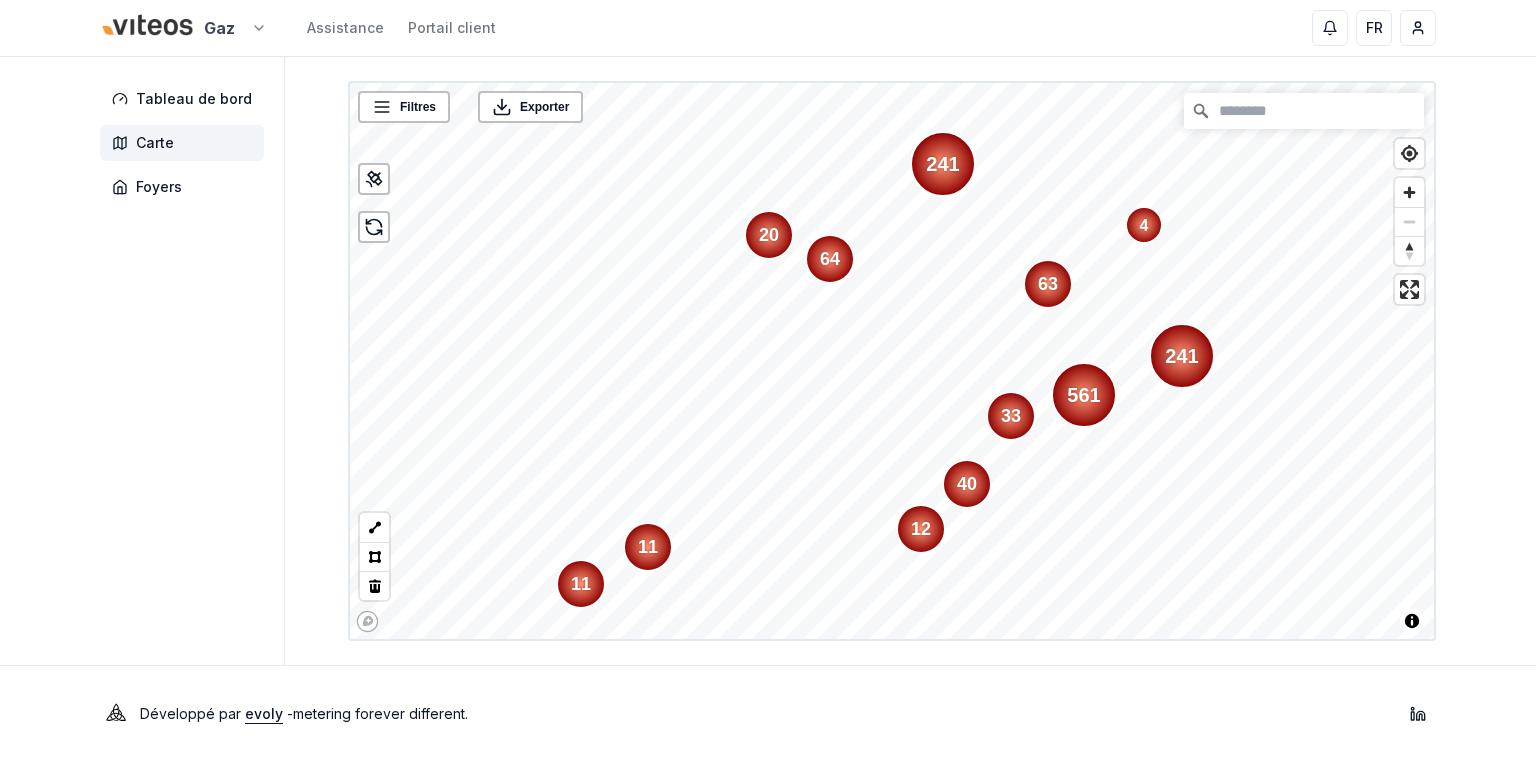click on "Gaz Assistance Portail client FR [PERSON_NAME] Tableau de bord Carte Foyers Filtres
4
33
12
20
561
241
64
63
40
241
11
11
© Mapbox   © OpenStreetMap   Improve this map Exporter Développé par   evoly   -  metering forever different . Linkedin 2" at bounding box center (768, 381) 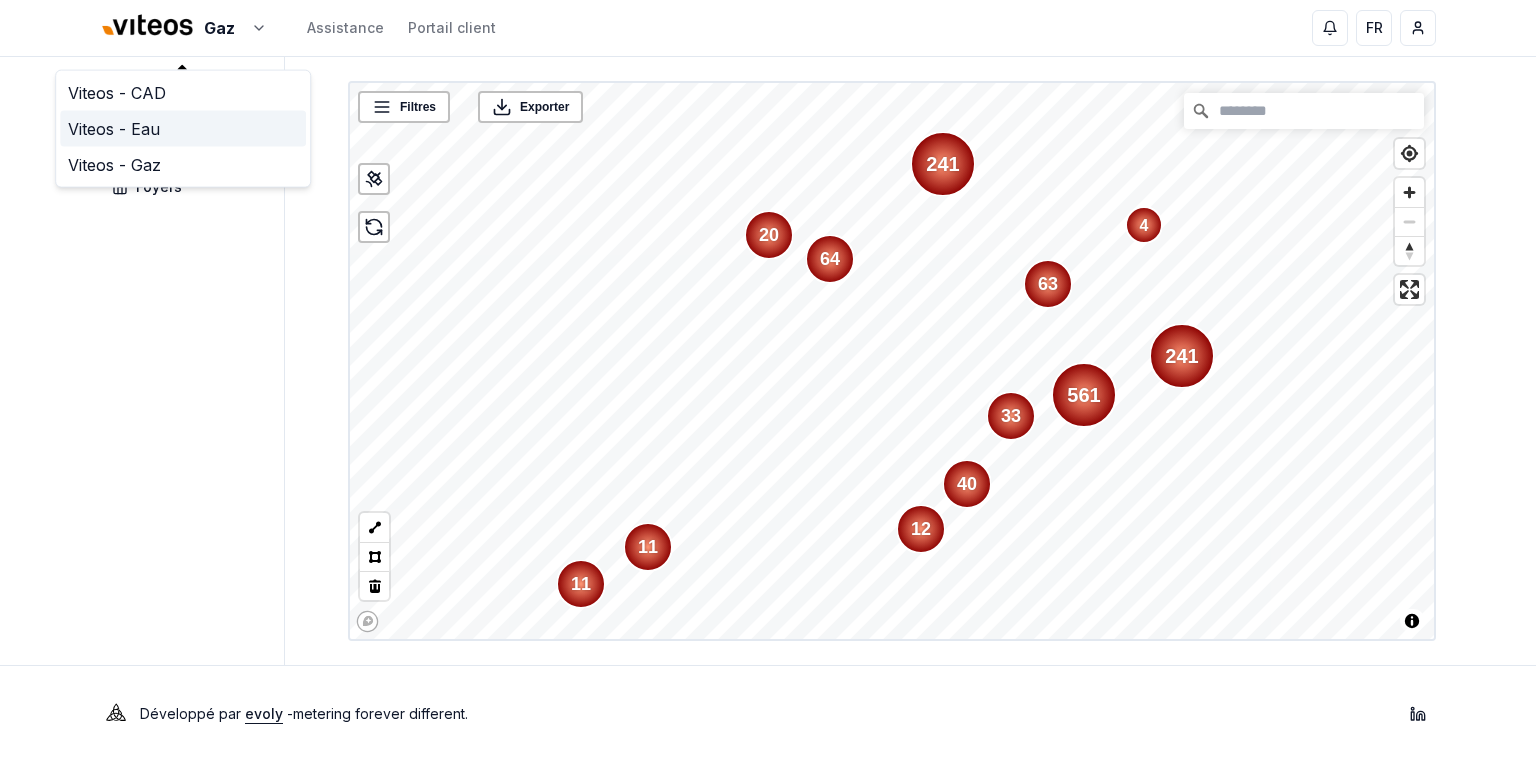 click on "Viteos - Eau" at bounding box center (183, 129) 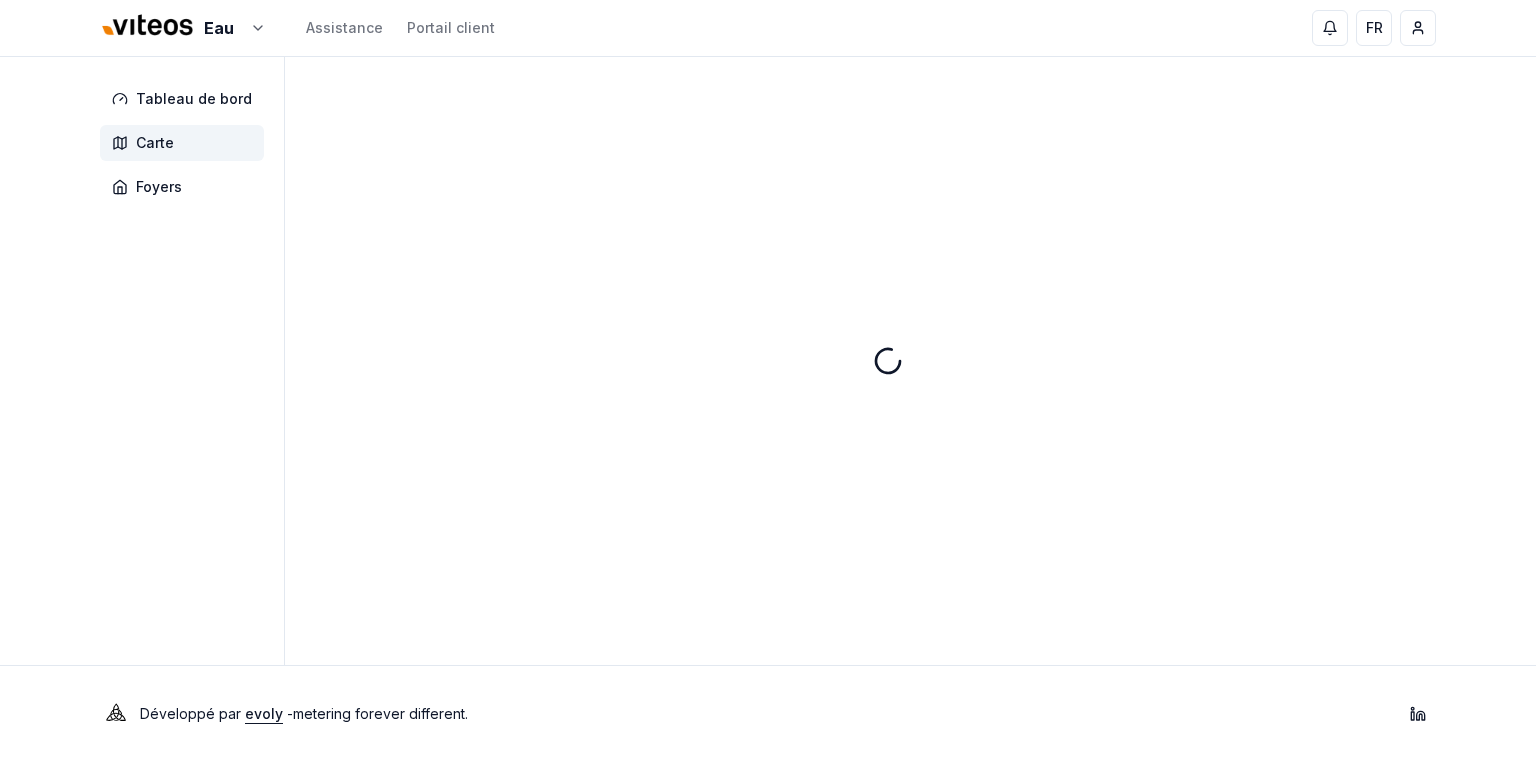 click on "Carte" at bounding box center [182, 143] 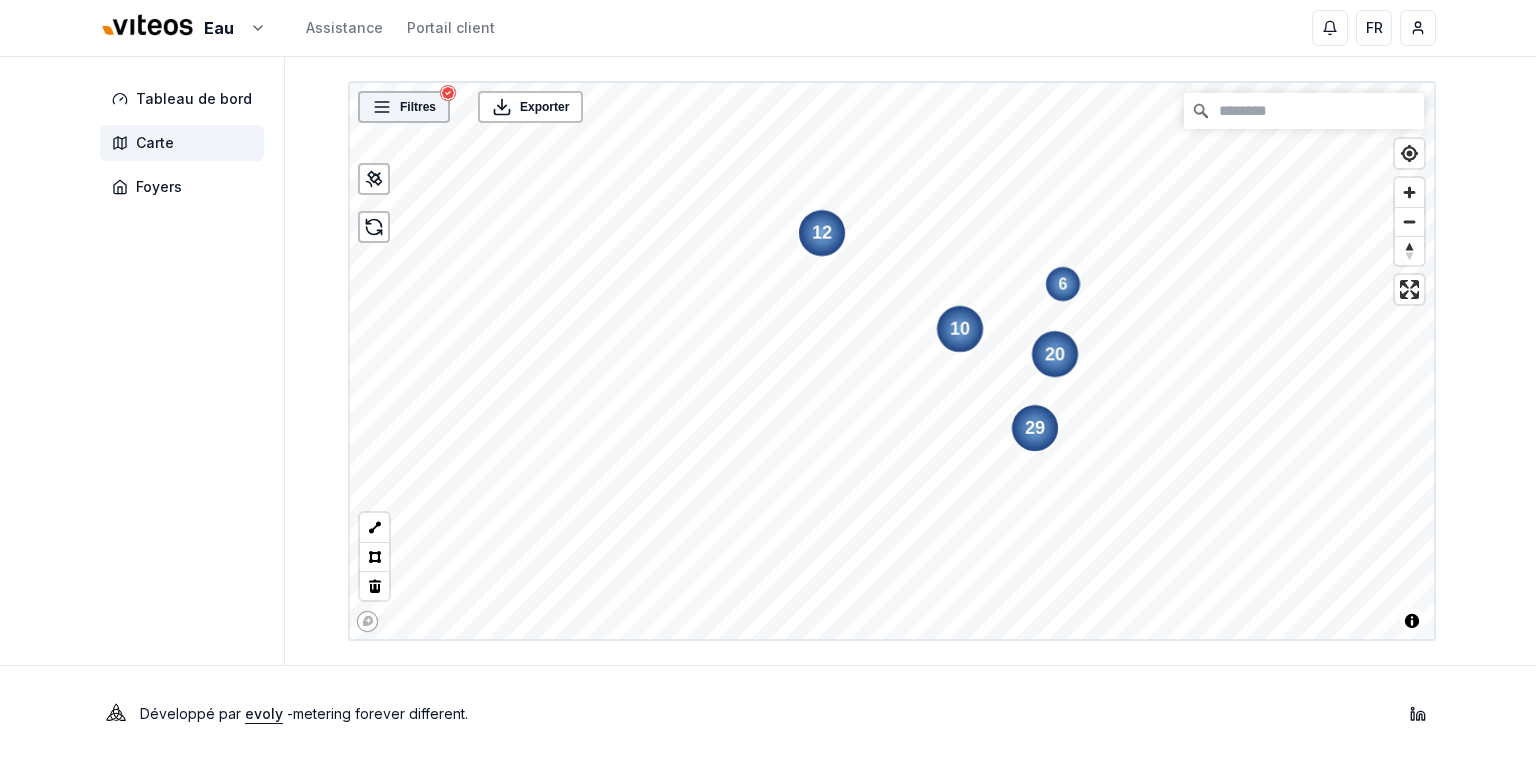 click on "Filtres" at bounding box center (418, 107) 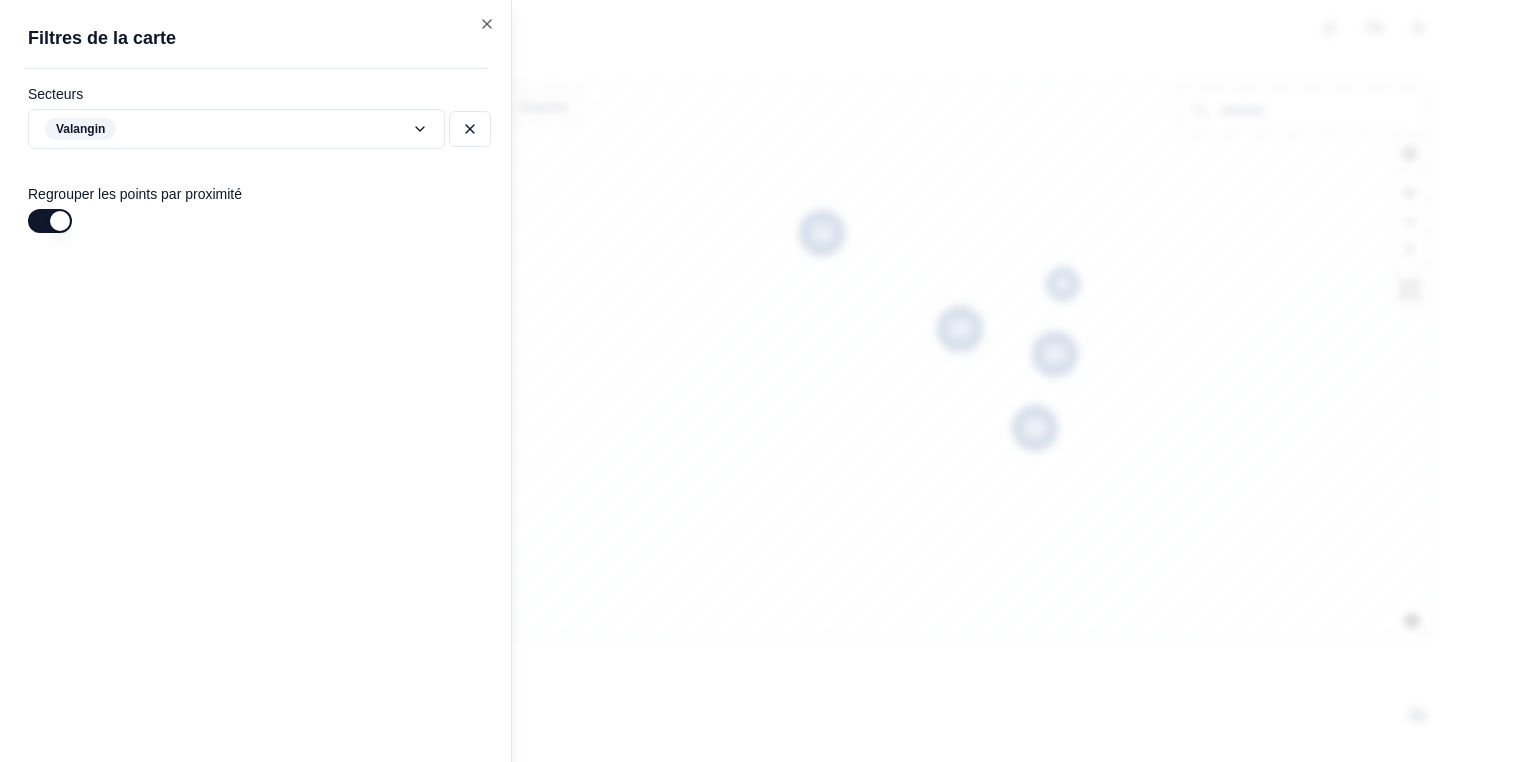 click at bounding box center (768, 381) 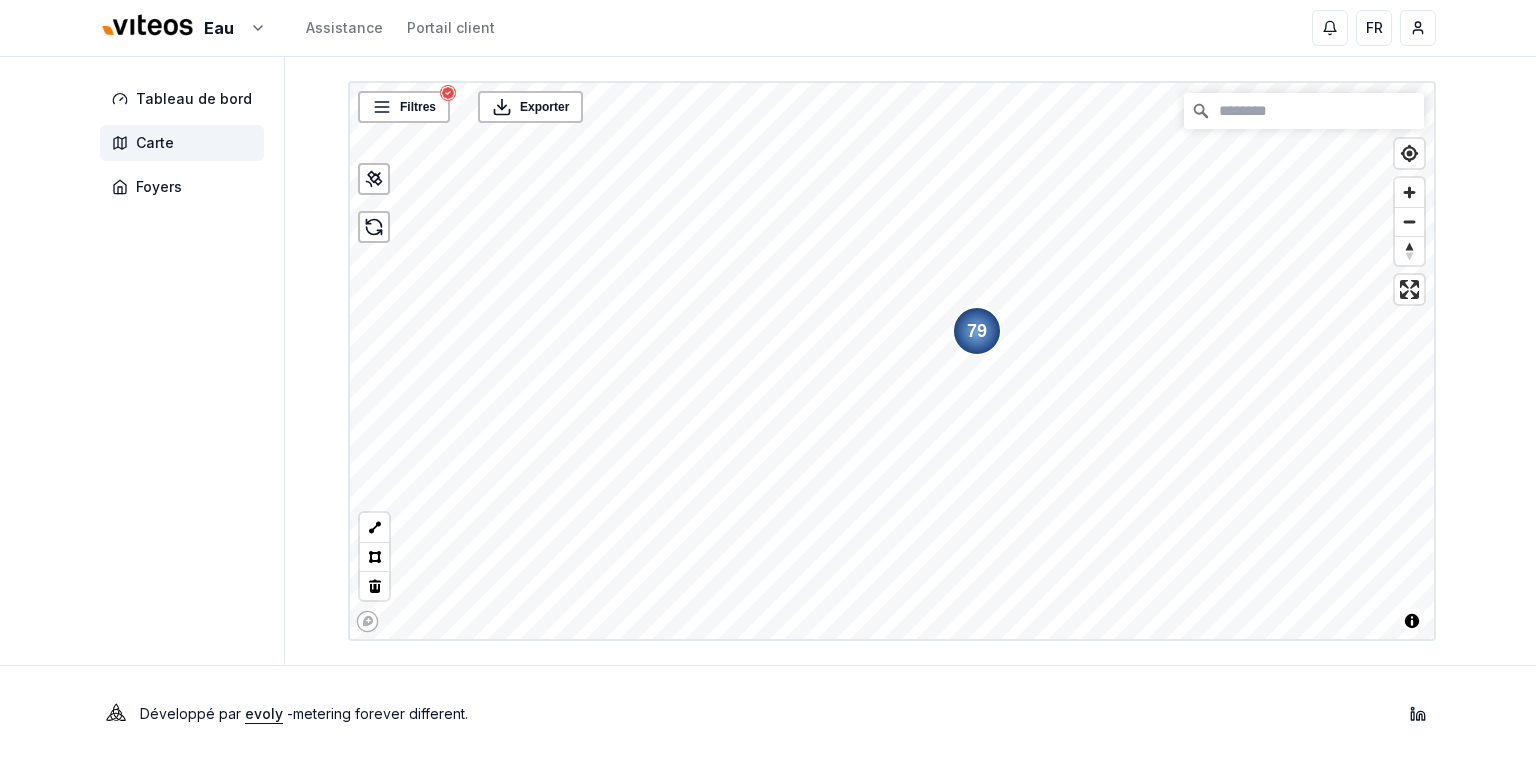 click on "79" 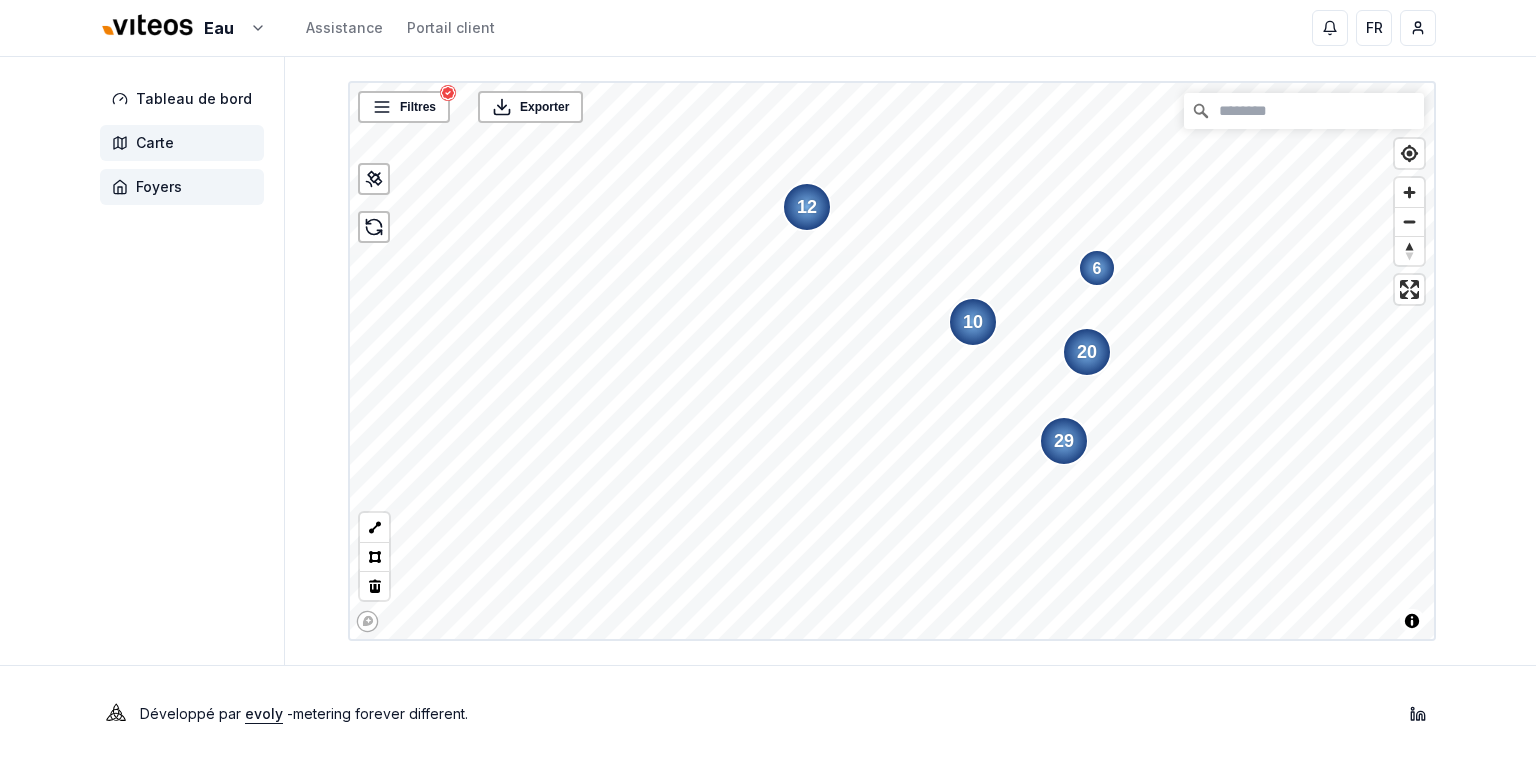 click on "Foyers" at bounding box center (159, 187) 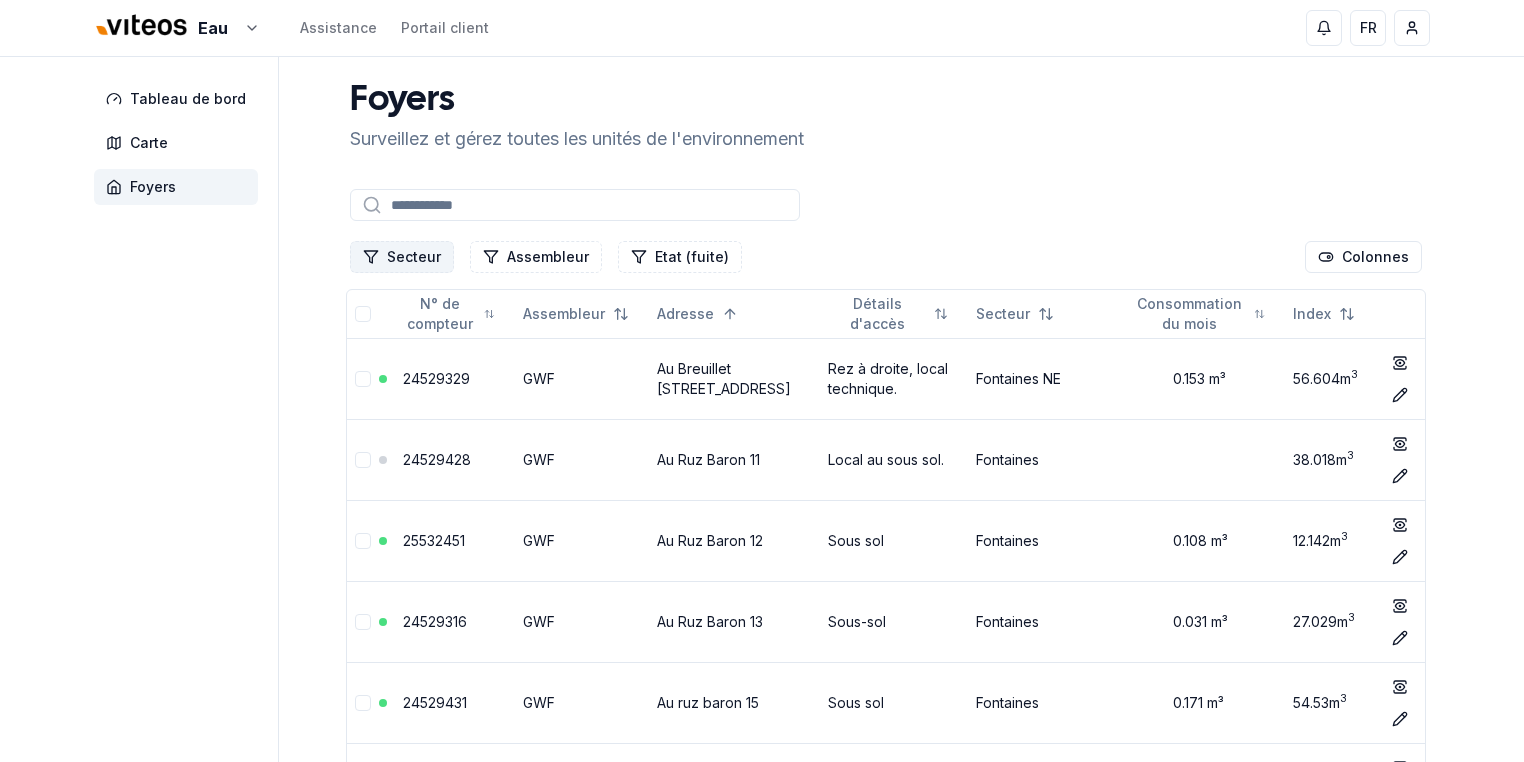 click on "Secteur" at bounding box center (402, 257) 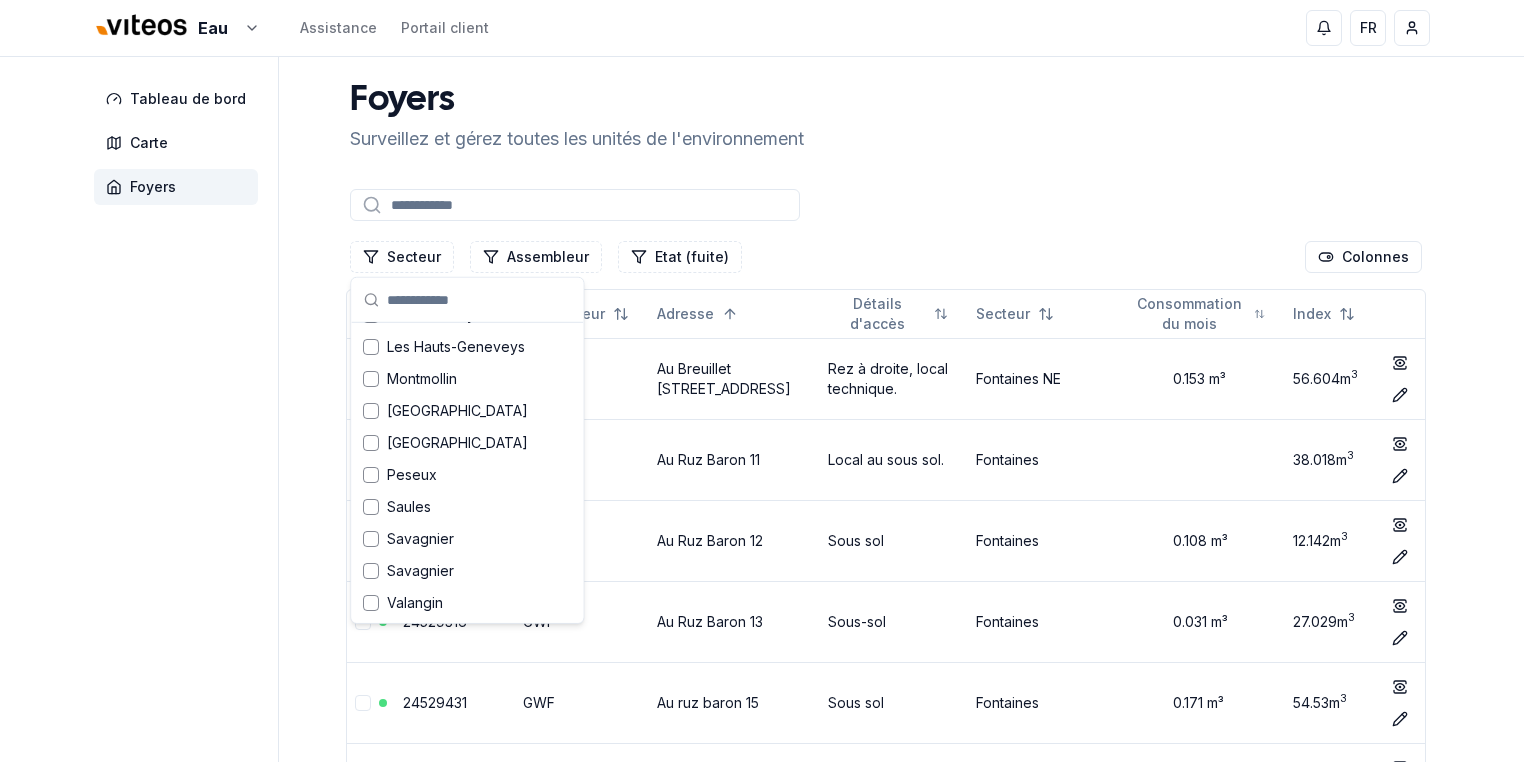 scroll, scrollTop: 640, scrollLeft: 0, axis: vertical 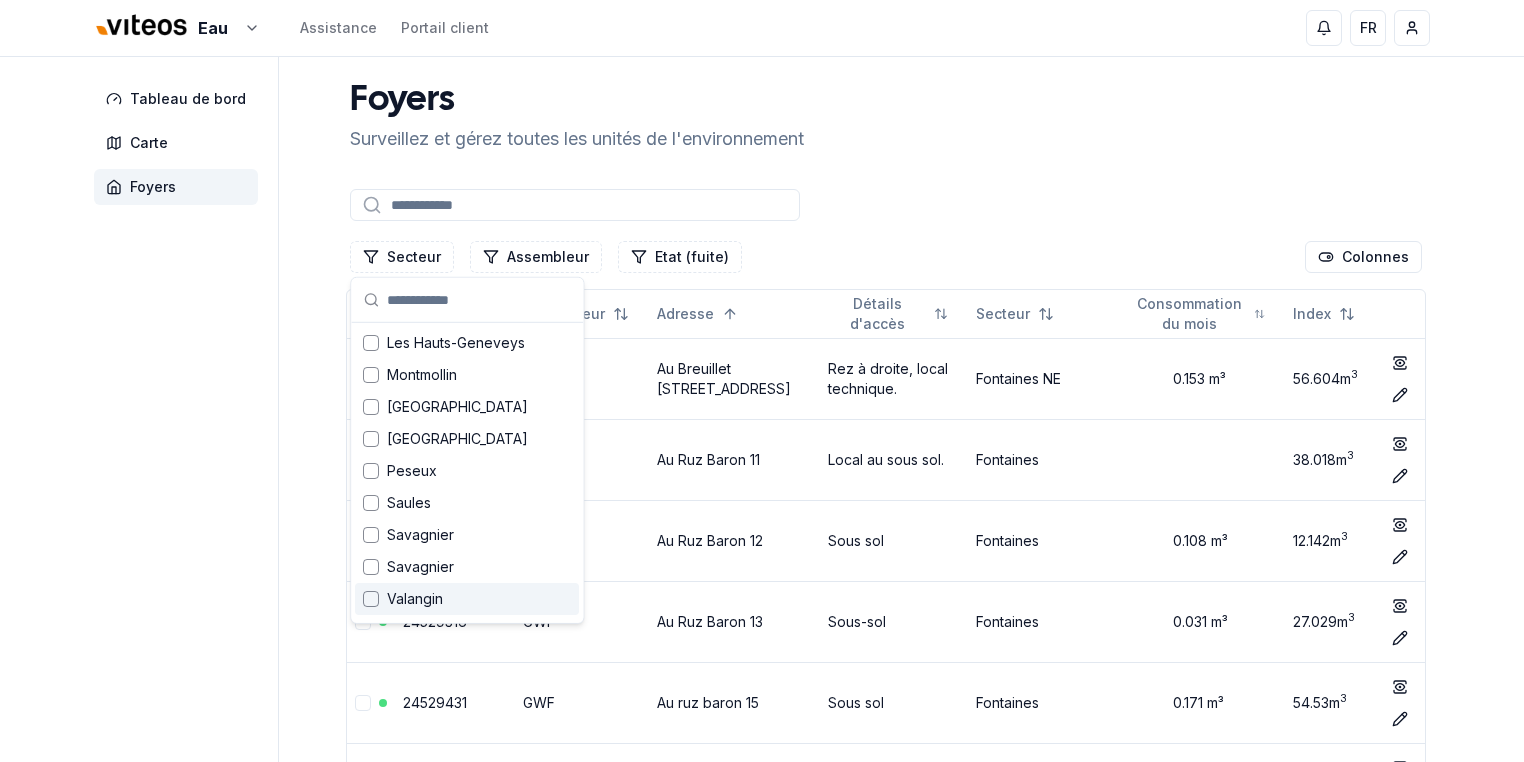 click at bounding box center [371, 599] 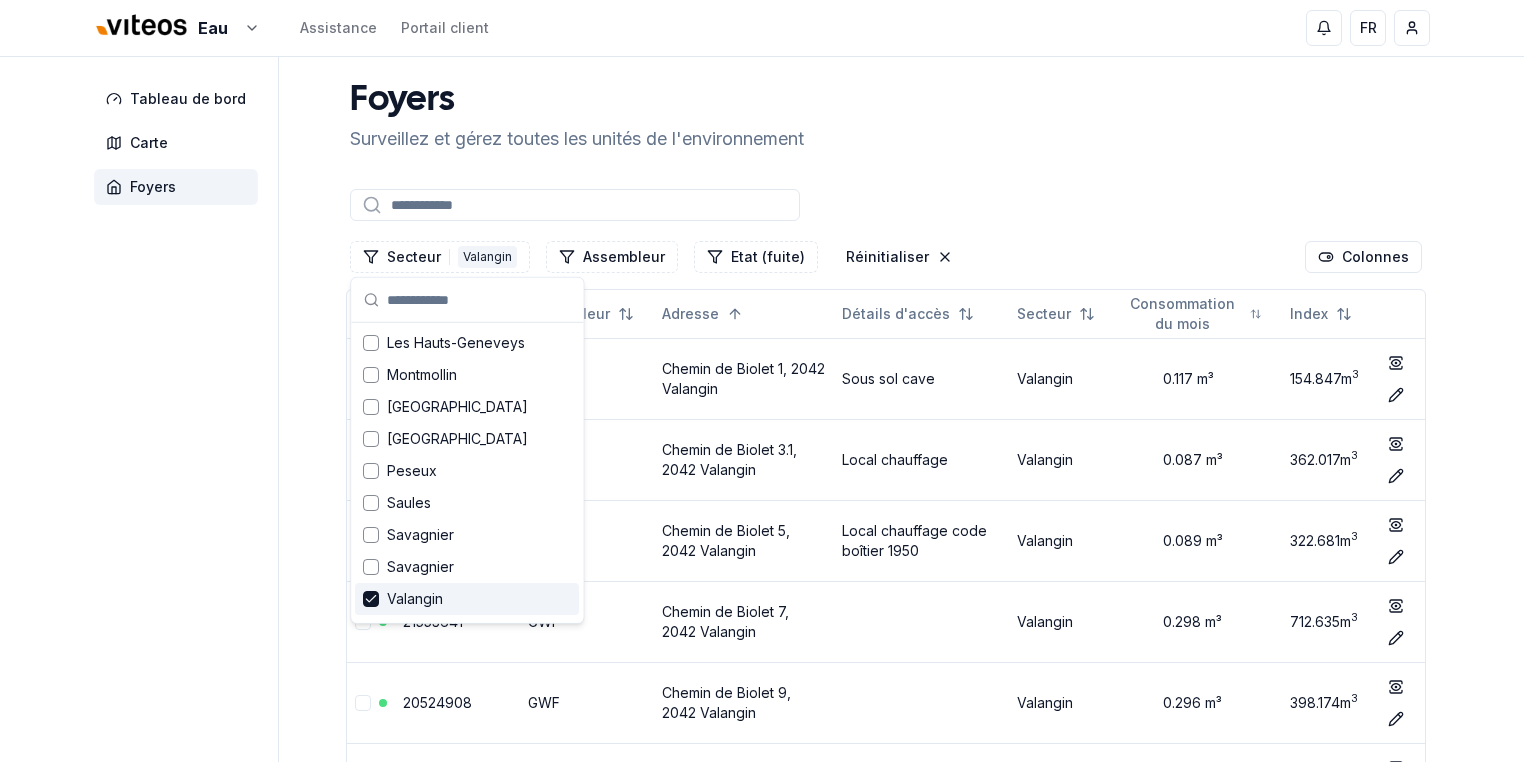 click on "Tableau de bord Carte Foyers Foyers Surveillez et gérez toutes les unités de l'environnement Secteur 1 Valangin Assembleur Etat (fuite) Réinitialiser Colonnes N° de compteur Assembleur Adresse Détails d'accès Secteur Consommation du mois Index 24560362 GWF Chemin de Biolet 1, 2042 Valangin Sous sol
cave Valangin 0.117 m³ 154.847  m 3 show Éditer 23542848 GWF Chemin de Biolet 3.1, 2042 Valangin Local chauffage Valangin 0.087 m³ 362.017  m 3 show Éditer 23542865 GWF Chemin de Biolet 5, 2042 Valangin Local chauffage code boîtier 1950 Valangin 0.089 m³ 322.681  m 3 show Éditer 21553641 GWF Chemin de Biolet 7, 2042 Valangin Valangin 0.298 m³ 712.635  m 3 show Éditer 20524908 GWF [GEOGRAPHIC_DATA] 0.296 m³ 398.174  m 3 show Éditer 24560383 GWF [GEOGRAPHIC_DATA] 1, 2042 Valangin Chambre, dans caisson avec accès  Valangin 0.069 m³ 24.682  m 3 show Éditer 21546121 GWF [GEOGRAPHIC_DATA] 2, 2042 Valangin Valangin 0.046 m³ 42.026  m 3 show Éditer 24558487 GWF Valangin 2.271  m 3" at bounding box center (762, 3443) 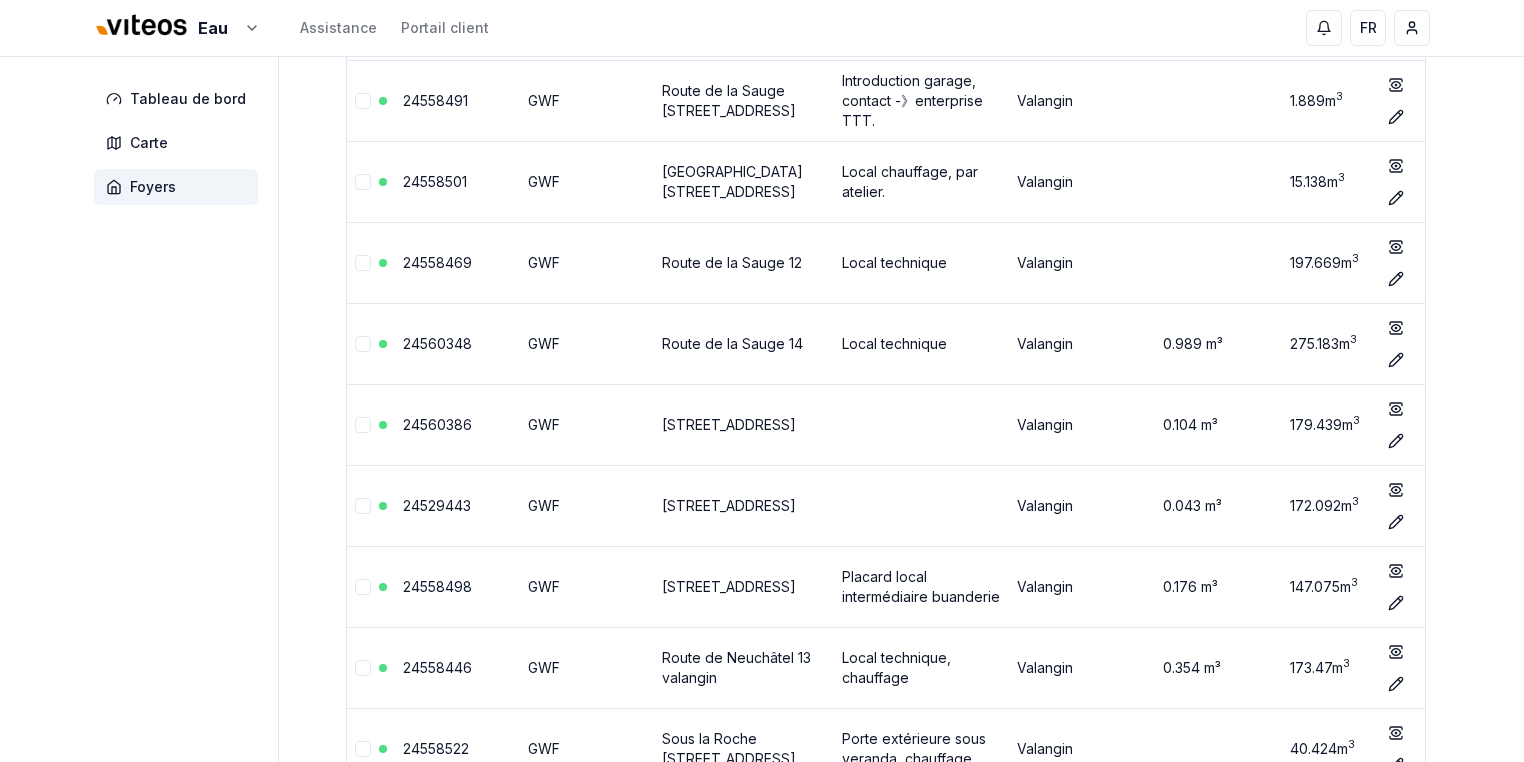 scroll, scrollTop: 6132, scrollLeft: 0, axis: vertical 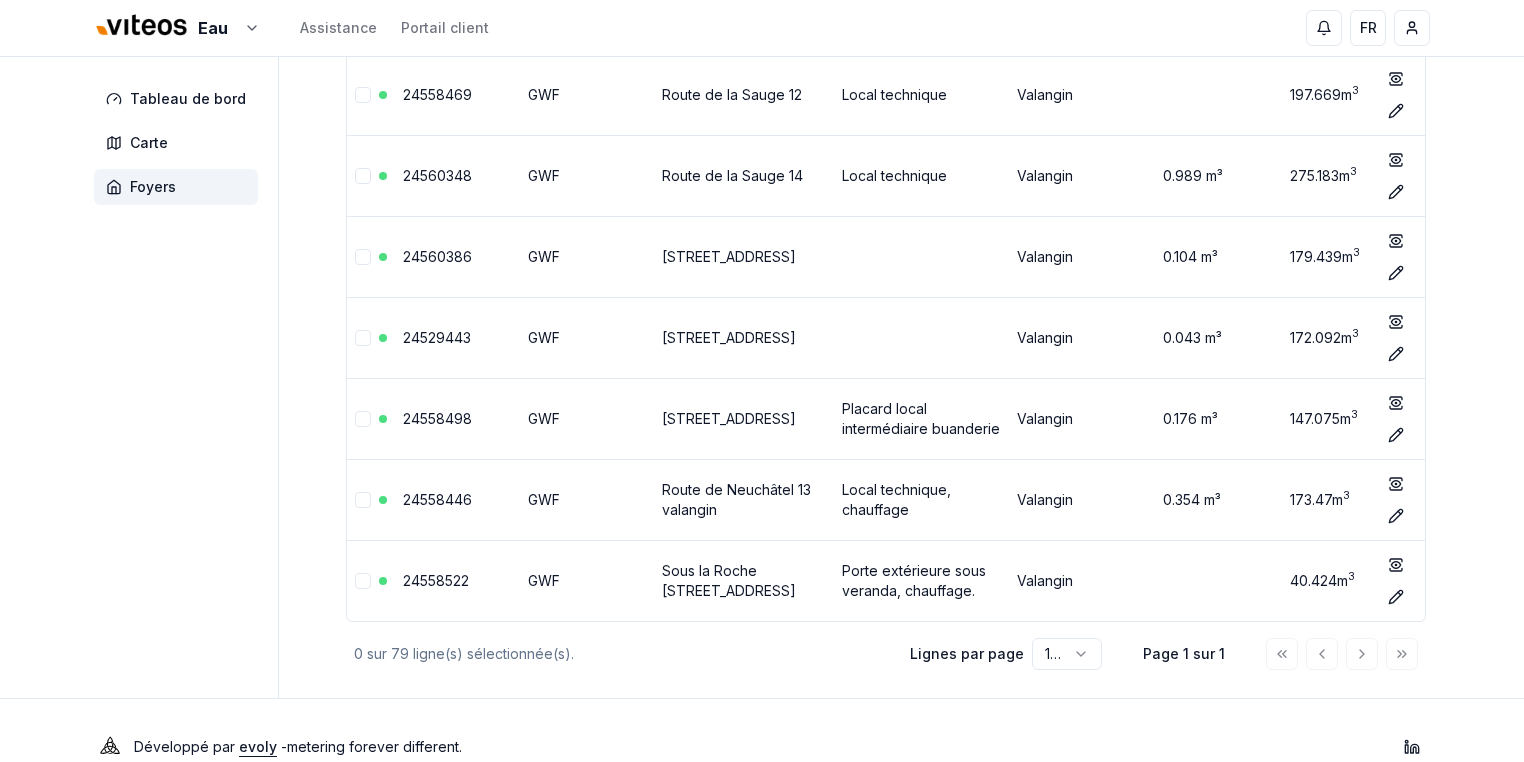 click at bounding box center (1342, 654) 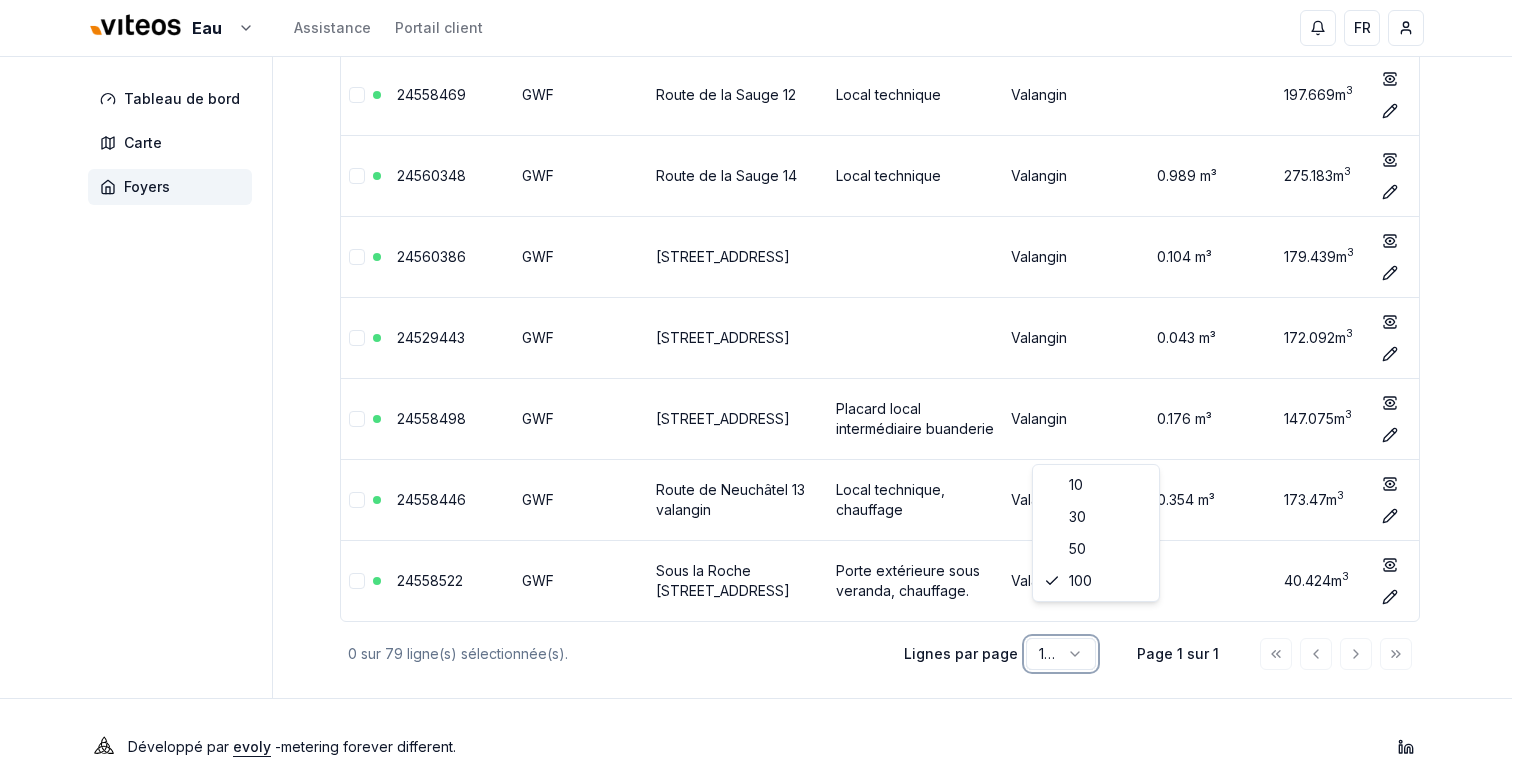 click on "Eau Assistance Portail client FR [PERSON_NAME] Tableau de bord Carte Foyers Foyers Surveillez et gérez toutes les unités de l'environnement Secteur 1 Valangin Assembleur Etat (fuite) Réinitialiser Colonnes N° de compteur Assembleur Adresse Détails d'accès Secteur Consommation du mois Index 24560362 GWF Chemin de Biolet 1, 2042 Valangin Sous sol
cave Valangin 0.117 m³ 154.847  m 3 show Éditer 23542848 GWF Chemin de Biolet 3.1, 2042 Valangin Local chauffage Valangin 0.087 m³ 362.017  m 3 show Éditer 23542865 GWF Chemin de Biolet 5, 2042 Valangin Local chauffage code boîtier 1950 Valangin 0.089 m³ 322.681  m 3 show Éditer 21553641 GWF Chemin de Biolet 7, 2042 Valangin Valangin 0.298 m³ 712.635  m 3 show Éditer 20524908 GWF [GEOGRAPHIC_DATA] 0.296 m³ 398.174  m 3 show Éditer 24560383 GWF [GEOGRAPHIC_DATA], dans caisson avec accès  Valangin 0.069 m³ 24.682  m 3 show Éditer 21546121 GWF [GEOGRAPHIC_DATA] 2, 2042 Valangin Valangin 0.046 m³ 42.026  m" at bounding box center [762, -2669] 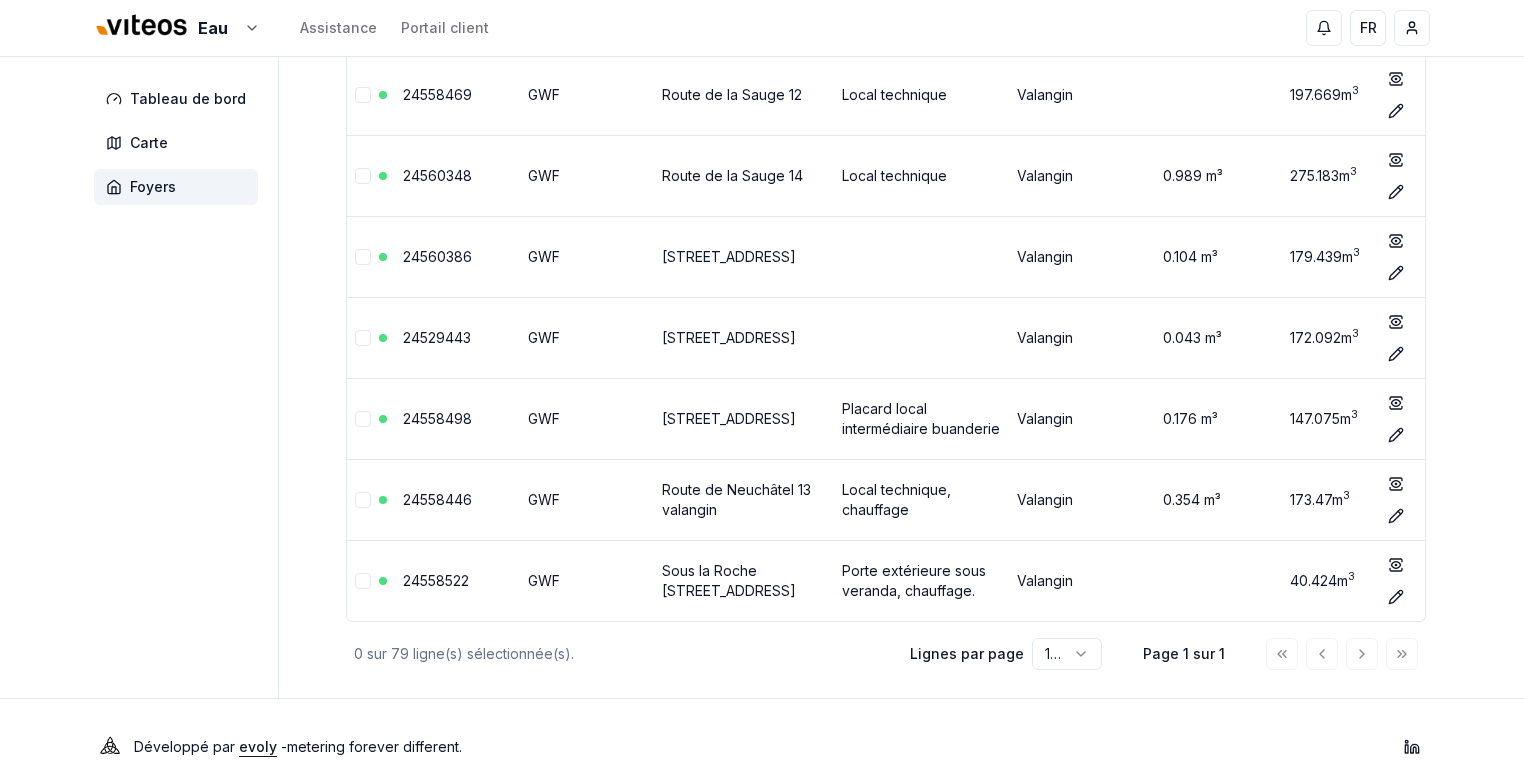 click on "Foyers Surveillez et gérez toutes les unités de l'environnement Secteur 1 Valangin Assembleur Etat (fuite) Réinitialiser Colonnes N° de compteur Assembleur Adresse Détails d'accès Secteur Consommation du mois Index 24560362 GWF Chemin de Biolet 1, 2042 Valangin Sous sol
cave Valangin 0.117 m³ 154.847  m 3 show Éditer 23542848 GWF Chemin de Biolet 3.1, 2042 Valangin Local chauffage Valangin 0.087 m³ 362.017  m 3 show Éditer 23542865 GWF Chemin de Biolet 5, 2042 Valangin Local chauffage code boîtier 1950 Valangin 0.089 m³ 322.681  m 3 show Éditer 21553641 GWF Chemin de Biolet 7, 2042 Valangin Valangin 0.298 m³ 712.635  m 3 show Éditer 20524908 GWF [GEOGRAPHIC_DATA] 0.296 m³ 398.174  m 3 show Éditer 24560383 GWF [GEOGRAPHIC_DATA] Chambre, dans caisson avec accès  Valangin 0.069 m³ 24.682  m 3 show Éditer 21546121 GWF [GEOGRAPHIC_DATA] 2, 2042 Valangin Valangin 0.046 m³ 42.026  m 3 show Éditer 24558487 [GEOGRAPHIC_DATA] 2.271  m" at bounding box center [886, -2689] 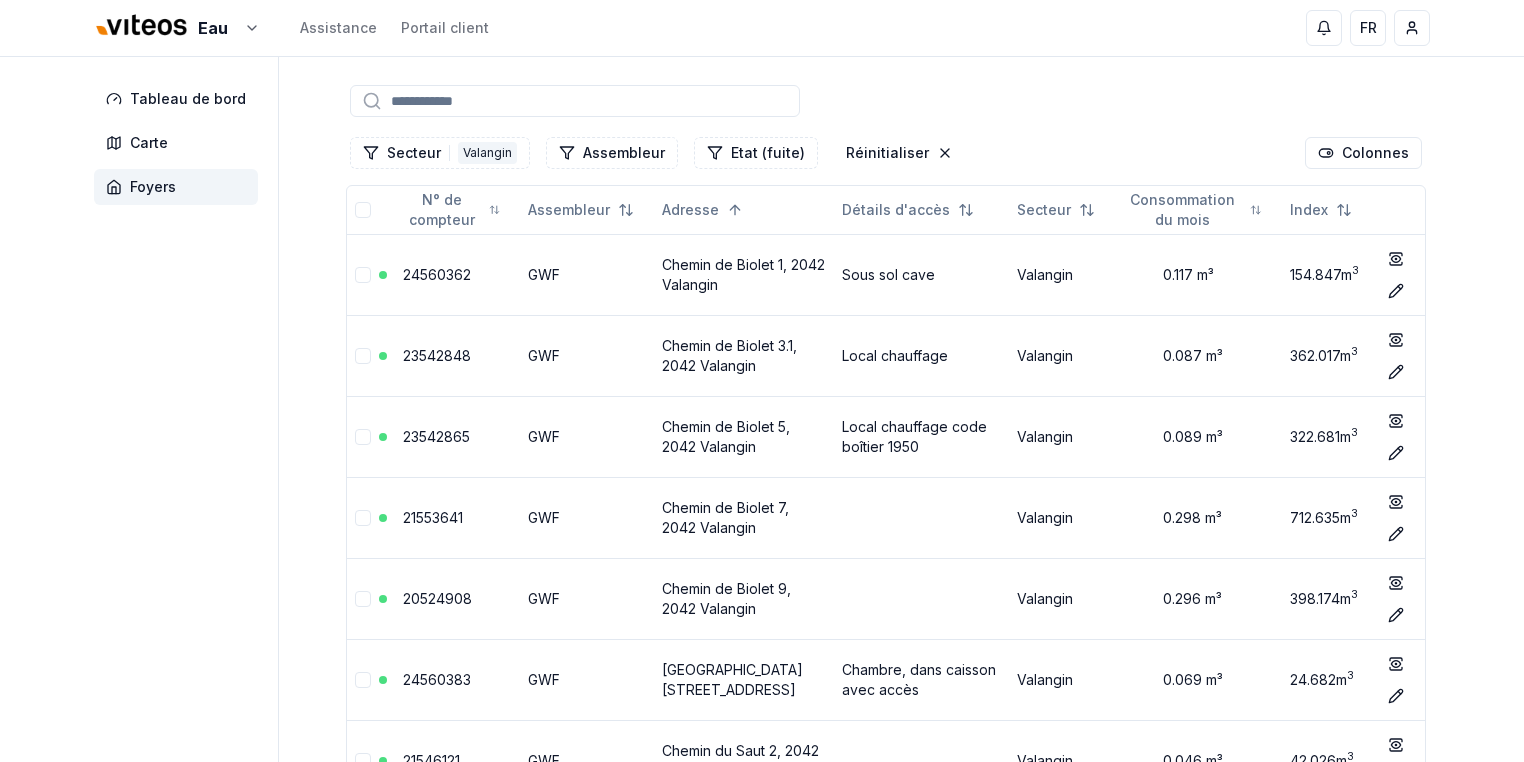 scroll, scrollTop: 0, scrollLeft: 0, axis: both 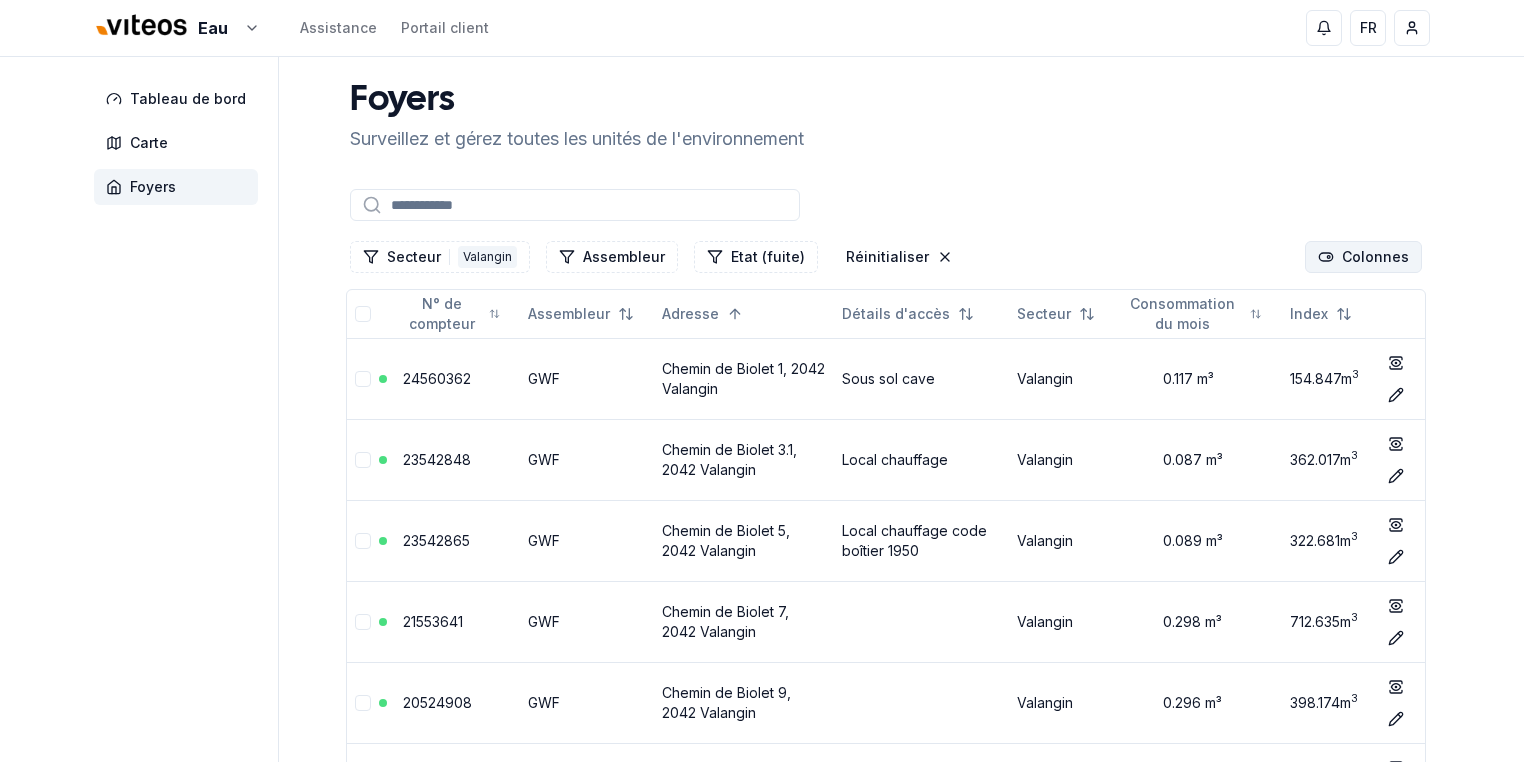 click on "Eau Assistance Portail client FR [PERSON_NAME] Tableau de bord Carte Foyers Foyers Surveillez et gérez toutes les unités de l'environnement Secteur 1 Valangin Assembleur Etat (fuite) Réinitialiser Colonnes N° de compteur Assembleur Adresse Détails d'accès Secteur Consommation du mois Index 24560362 GWF Chemin de Biolet 1, 2042 Valangin Sous sol
cave Valangin 0.117 m³ 154.847  m 3 show Éditer 23542848 GWF Chemin de Biolet 3.1, 2042 Valangin Local chauffage Valangin 0.087 m³ 362.017  m 3 show Éditer 23542865 GWF Chemin de Biolet 5, 2042 Valangin Local chauffage code boîtier 1950 Valangin 0.089 m³ 322.681  m 3 show Éditer 21553641 GWF Chemin de Biolet 7, 2042 Valangin Valangin 0.298 m³ 712.635  m 3 show Éditer 20524908 GWF [GEOGRAPHIC_DATA] 0.296 m³ 398.174  m 3 show Éditer 24560383 GWF [GEOGRAPHIC_DATA], dans caisson avec accès  Valangin 0.069 m³ 24.682  m 3 show Éditer 21546121 GWF [GEOGRAPHIC_DATA] 2, 2042 Valangin Valangin 0.046 m³ 42.026  m" at bounding box center (762, 3463) 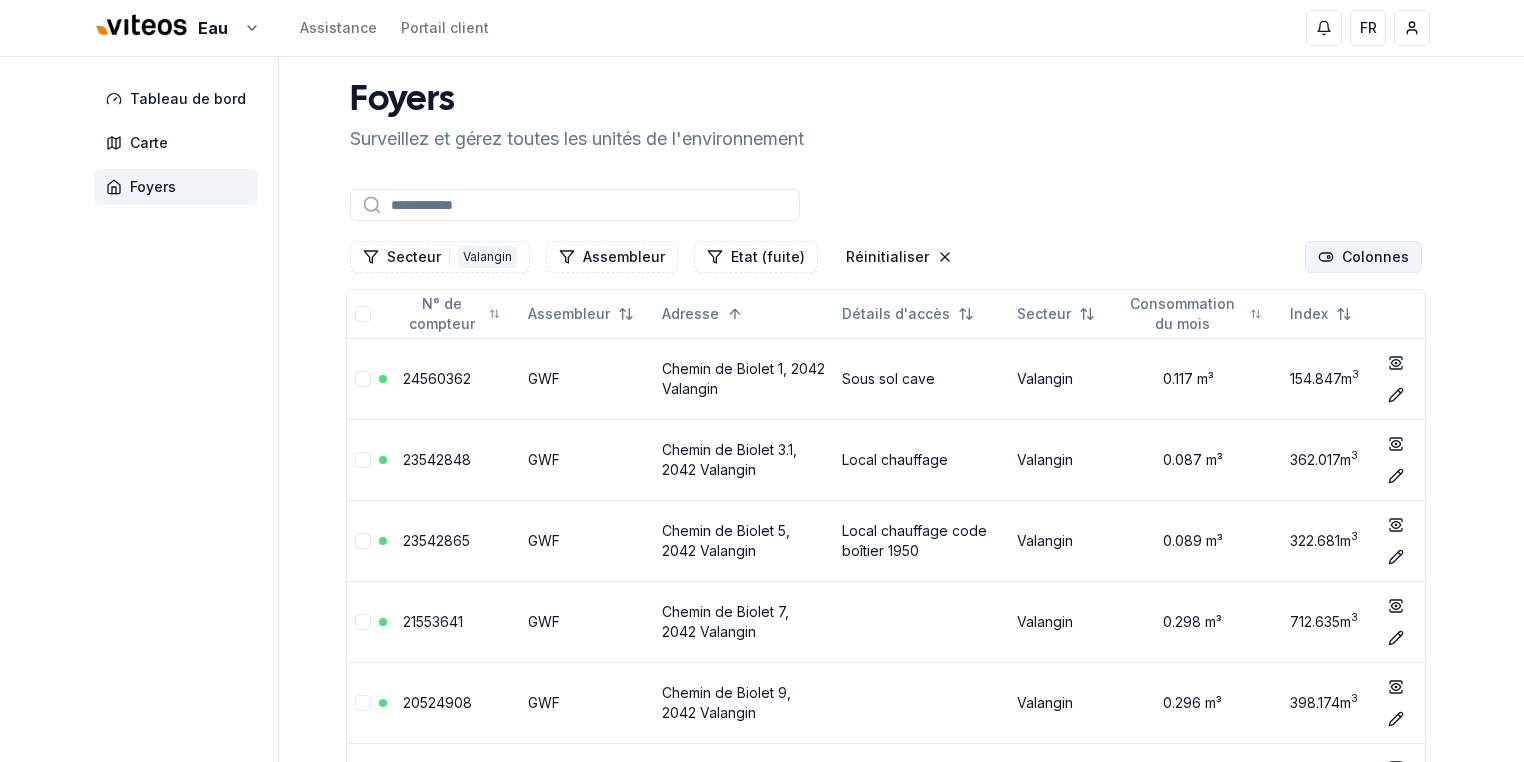 click on "Eau Assistance Portail client FR [PERSON_NAME] Tableau de bord Carte Foyers Foyers Surveillez et gérez toutes les unités de l'environnement Secteur 1 Valangin Assembleur Etat (fuite) Réinitialiser Colonnes N° de compteur Assembleur Adresse Détails d'accès Secteur Consommation du mois Index 24560362 GWF Chemin de Biolet 1, 2042 Valangin Sous sol
cave Valangin 0.117 m³ 154.847  m 3 show Éditer 23542848 GWF Chemin de Biolet 3.1, 2042 Valangin Local chauffage Valangin 0.087 m³ 362.017  m 3 show Éditer 23542865 GWF Chemin de Biolet 5, 2042 Valangin Local chauffage code boîtier 1950 Valangin 0.089 m³ 322.681  m 3 show Éditer 21553641 GWF Chemin de Biolet 7, 2042 Valangin Valangin 0.298 m³ 712.635  m 3 show Éditer 20524908 GWF [GEOGRAPHIC_DATA] 0.296 m³ 398.174  m 3 show Éditer 24560383 GWF [GEOGRAPHIC_DATA], dans caisson avec accès  Valangin 0.069 m³ 24.682  m 3 show Éditer 21546121 GWF [GEOGRAPHIC_DATA] 2, 2042 Valangin Valangin 0.046 m³ 42.026  m" at bounding box center [762, 3463] 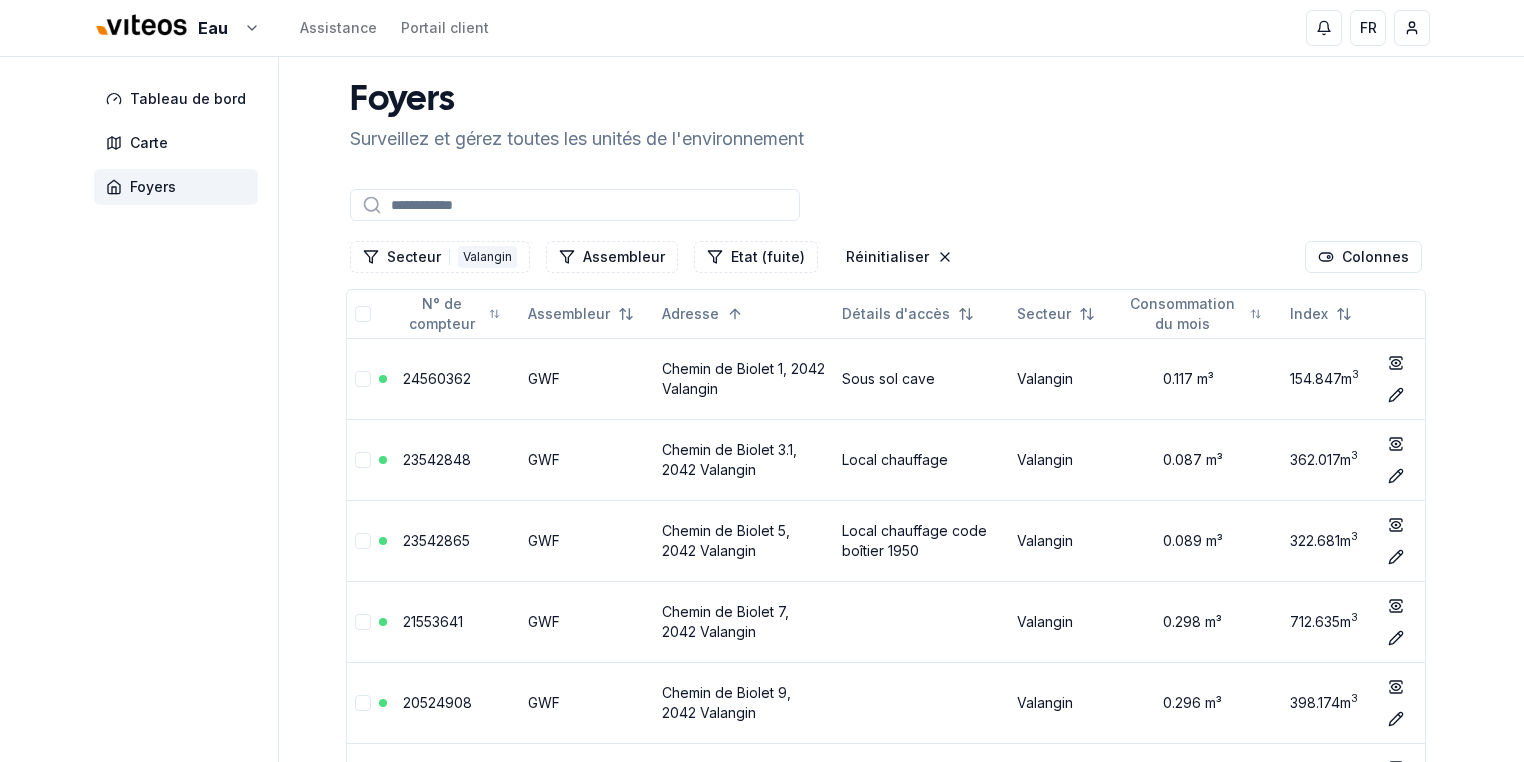 click on "Secteur 1 Valangin Assembleur Etat (fuite) Réinitialiser Colonnes" at bounding box center [886, 257] 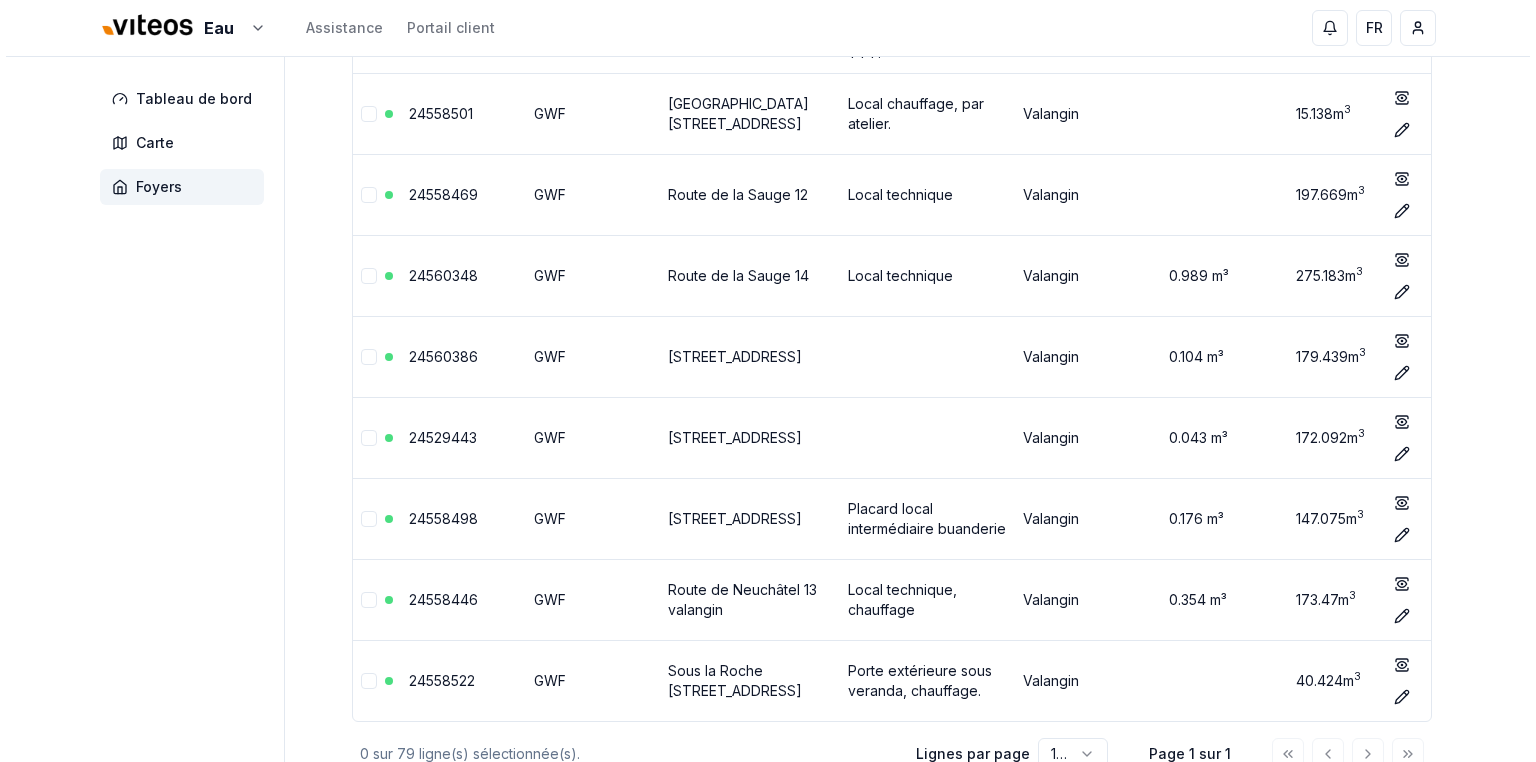 scroll, scrollTop: 6132, scrollLeft: 0, axis: vertical 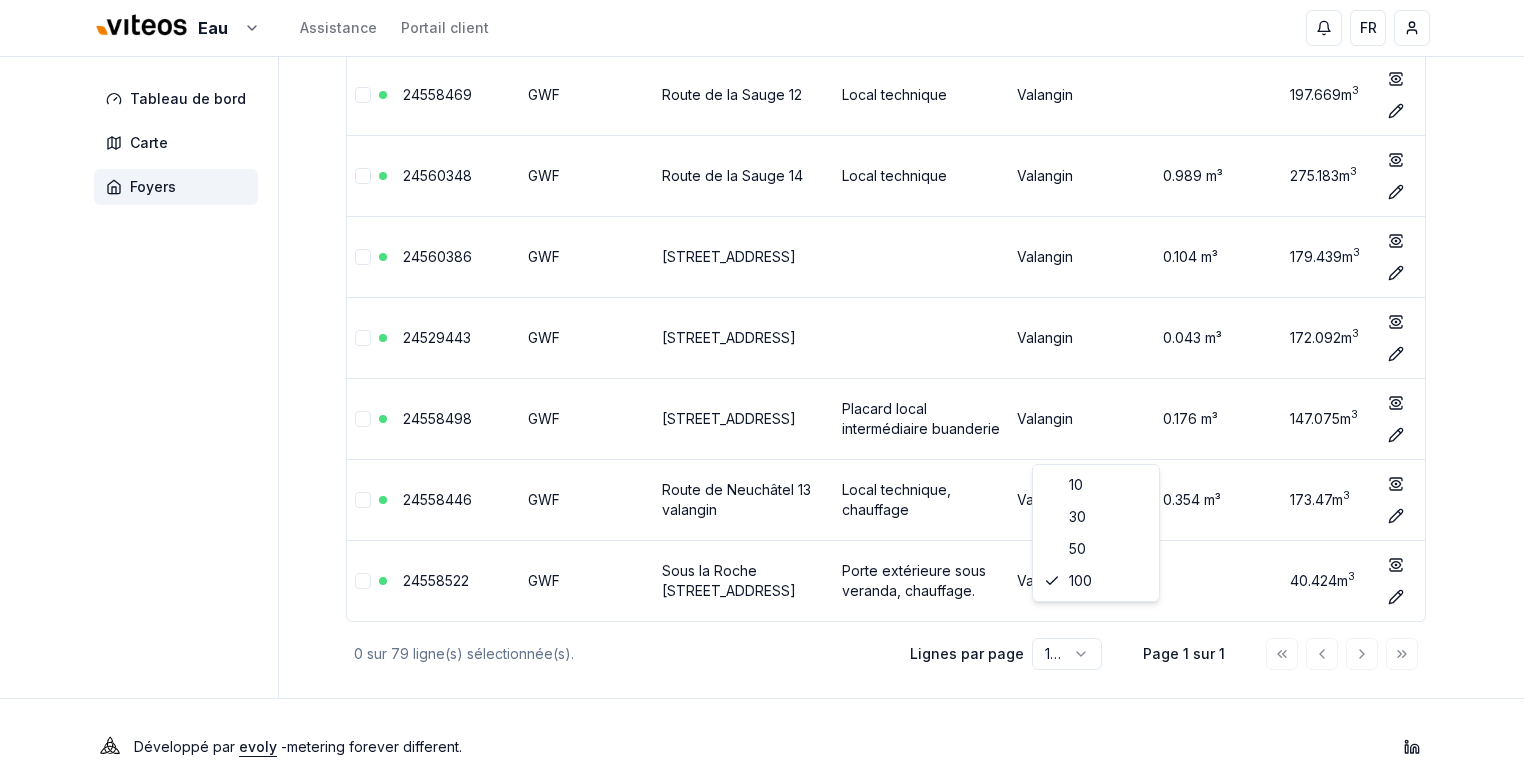 click on "Eau Assistance Portail client FR [PERSON_NAME] Tableau de bord Carte Foyers Foyers Surveillez et gérez toutes les unités de l'environnement Secteur 1 Valangin Assembleur Etat (fuite) Réinitialiser Colonnes N° de compteur Assembleur Adresse Détails d'accès Secteur Consommation du mois Index 24560362 GWF Chemin de Biolet 1, 2042 Valangin Sous sol
cave Valangin 0.117 m³ 154.847  m 3 show Éditer 23542848 GWF Chemin de Biolet 3.1, 2042 Valangin Local chauffage Valangin 0.087 m³ 362.017  m 3 show Éditer 23542865 GWF Chemin de Biolet 5, 2042 Valangin Local chauffage code boîtier 1950 Valangin 0.089 m³ 322.681  m 3 show Éditer 21553641 GWF Chemin de Biolet 7, 2042 Valangin Valangin 0.298 m³ 712.635  m 3 show Éditer 20524908 GWF [GEOGRAPHIC_DATA] 0.296 m³ 398.174  m 3 show Éditer 24560383 GWF [GEOGRAPHIC_DATA], dans caisson avec accès  Valangin 0.069 m³ 24.682  m 3 show Éditer 21546121 GWF [GEOGRAPHIC_DATA] 2, 2042 Valangin Valangin 0.046 m³ 42.026  m" at bounding box center [768, -2669] 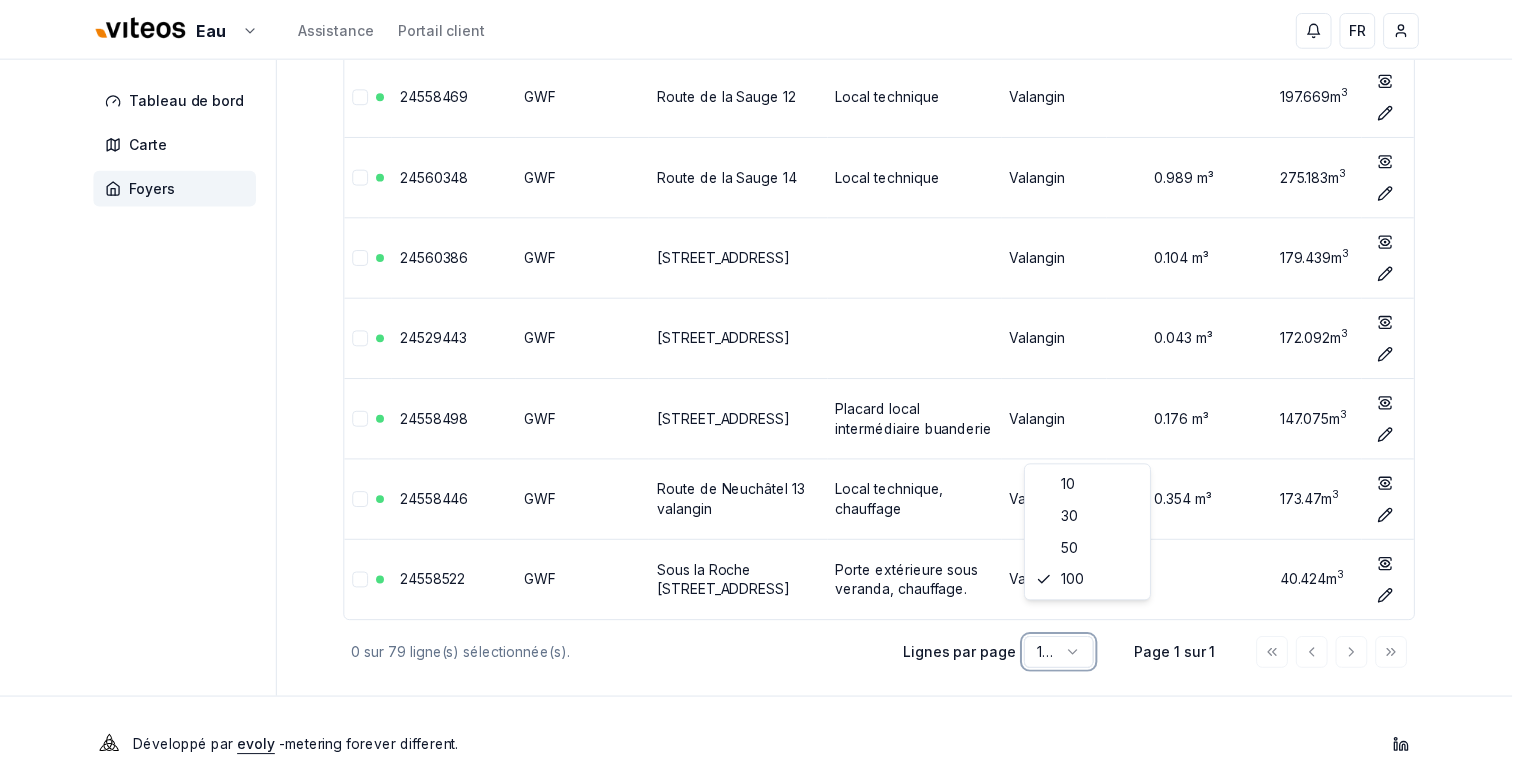 scroll, scrollTop: 3788, scrollLeft: 0, axis: vertical 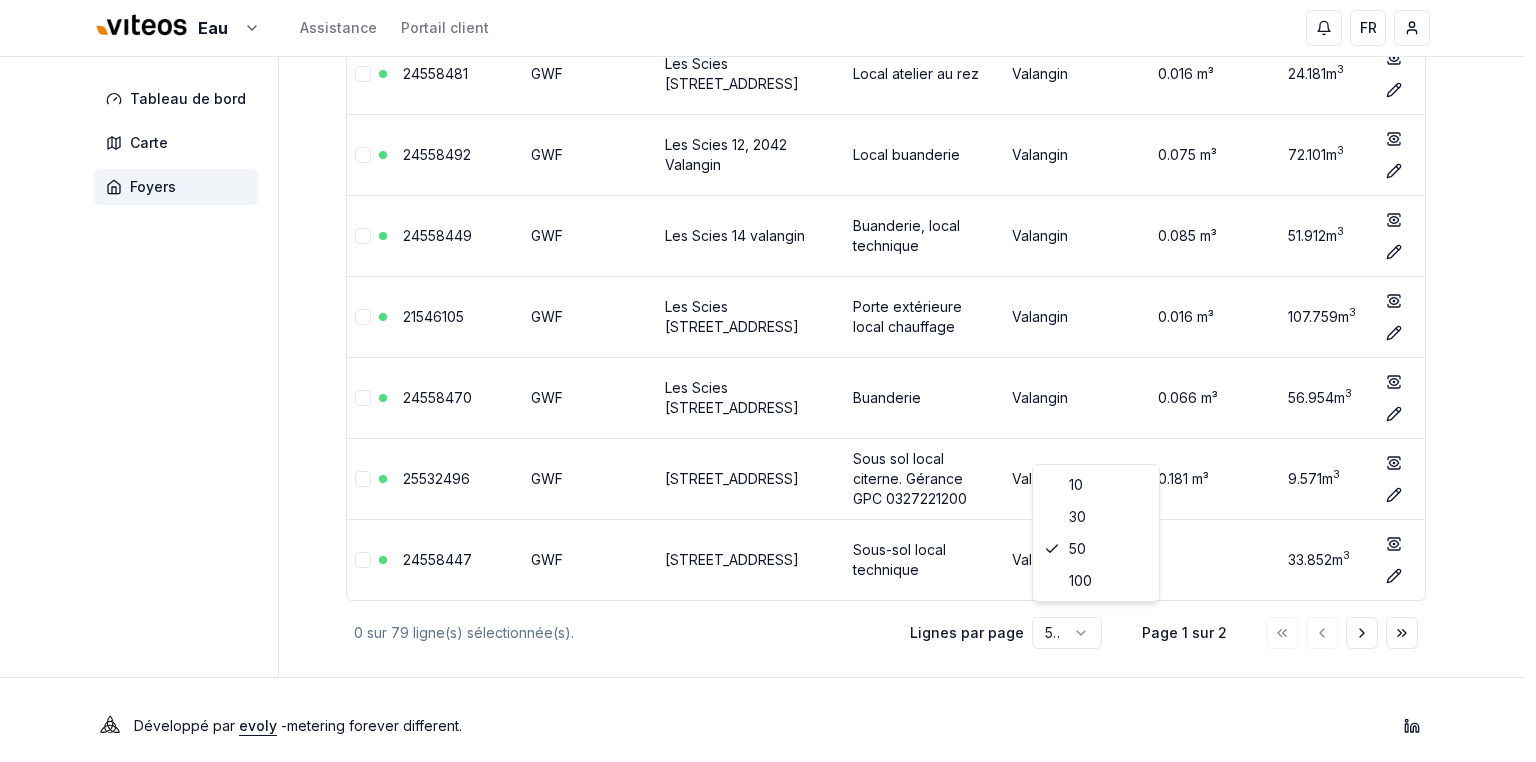 click on "Eau Assistance Portail client FR [PERSON_NAME] Tableau de bord Carte Foyers Foyers Surveillez et gérez toutes les unités de l'environnement Secteur 1 Valangin Assembleur Etat (fuite) Réinitialiser Colonnes N° de compteur Assembleur Adresse Détails d'accès Secteur Consommation du mois Index 24560362 GWF Chemin de Biolet 1, 2042 Valangin Sous sol
cave Valangin 0.117 m³ 154.847  m 3 show Éditer 23542848 GWF Chemin de Biolet 3.1, 2042 Valangin Local chauffage Valangin 0.087 m³ 362.017  m 3 show Éditer 23542865 GWF Chemin de Biolet 5, 2042 Valangin Local chauffage code boîtier 1950 Valangin 0.089 m³ 322.681  m 3 show Éditer 21553641 GWF Chemin de Biolet 7, 2042 Valangin Valangin 0.298 m³ 712.635  m 3 show Éditer 20524908 GWF [GEOGRAPHIC_DATA] 0.296 m³ 398.174  m 3 show Éditer 24560383 GWF [GEOGRAPHIC_DATA], dans caisson avec accès  Valangin 0.069 m³ 24.682  m 3 show Éditer 21546121 GWF [GEOGRAPHIC_DATA] 2, 2042 Valangin Valangin 0.046 m³ 42.026  m" at bounding box center [768, -1507] 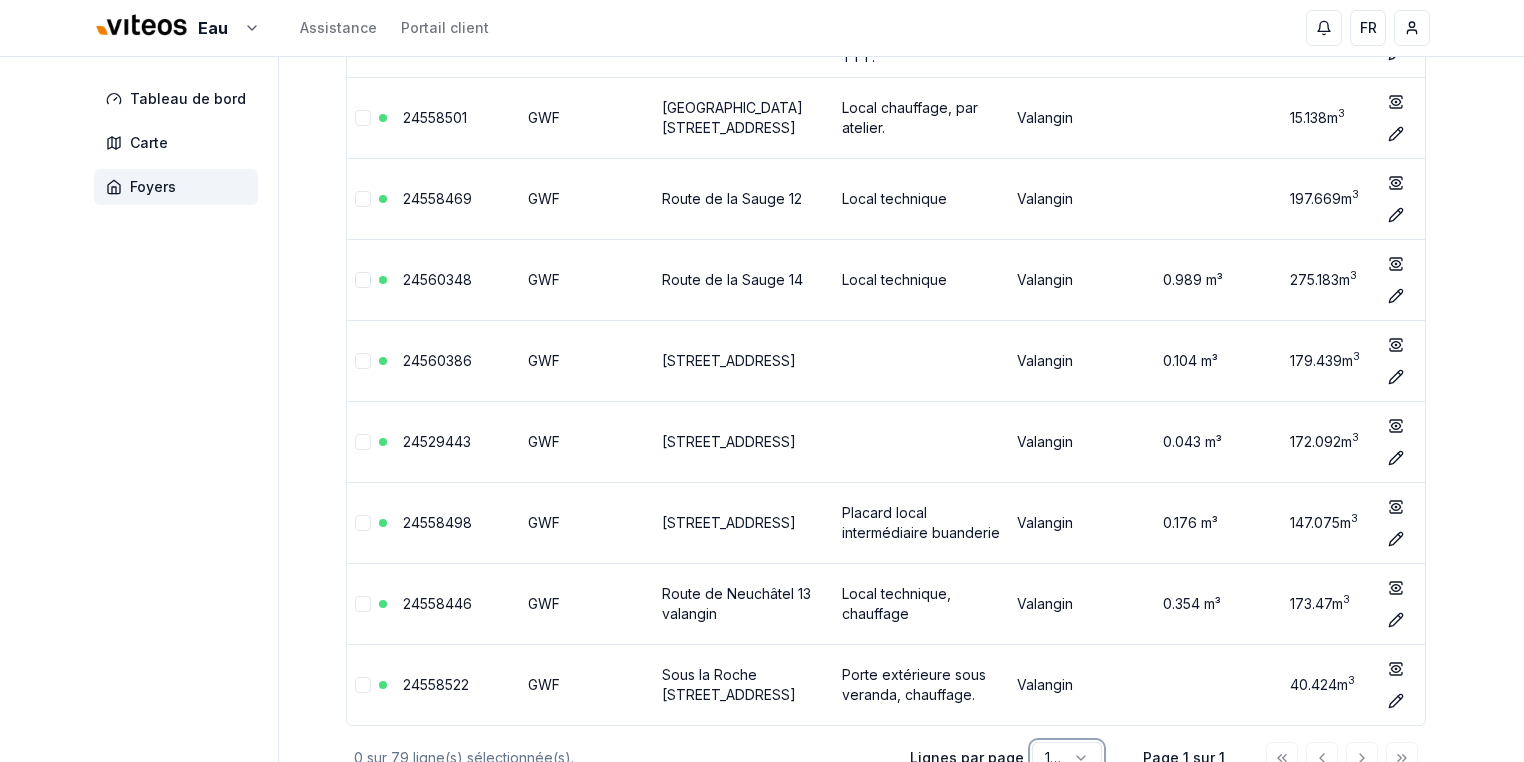 scroll, scrollTop: 6132, scrollLeft: 0, axis: vertical 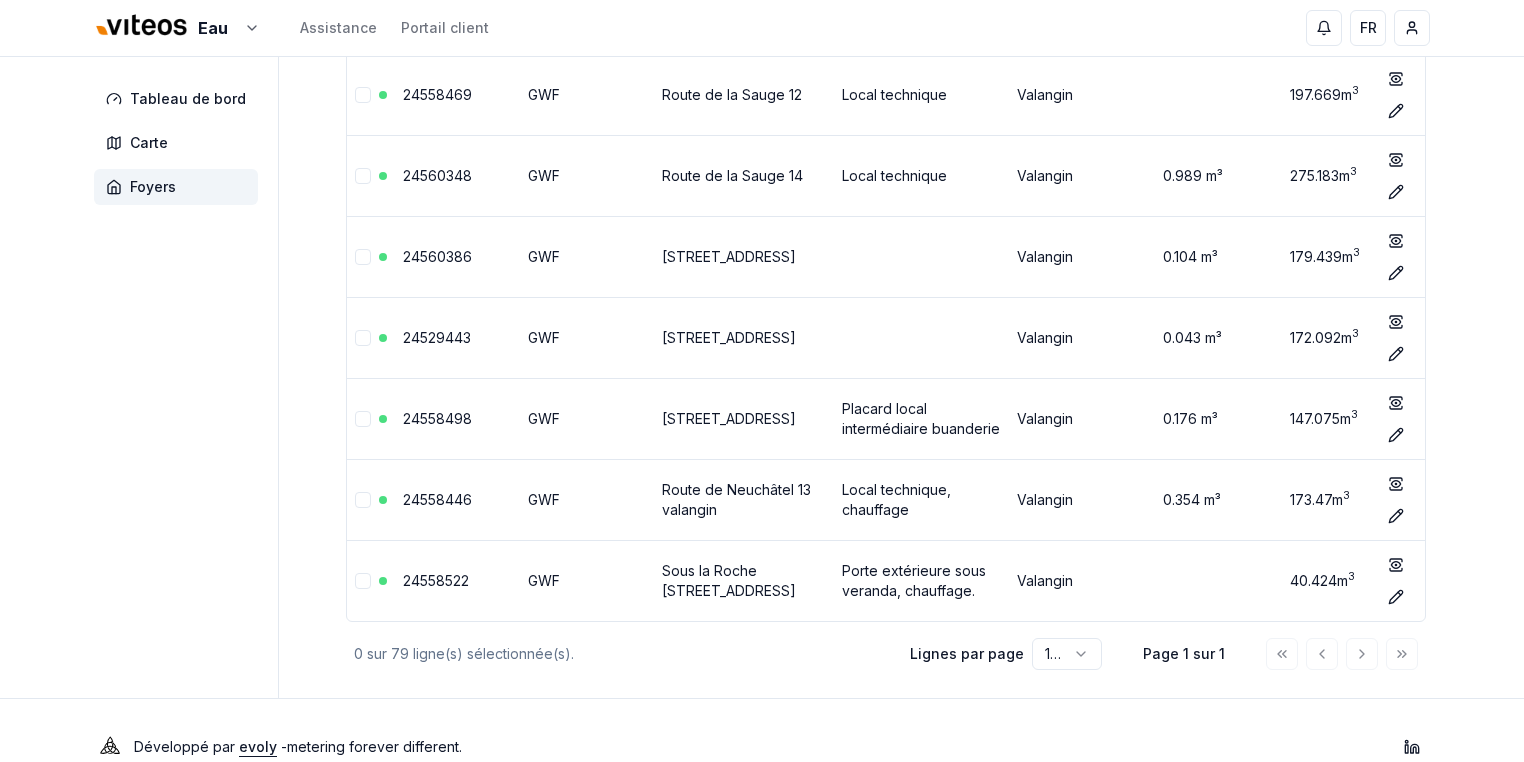 click on "Tableau de bord Carte Foyers Foyers Surveillez et gérez toutes les unités de l'environnement Secteur 1 Valangin Assembleur Etat (fuite) Réinitialiser Colonnes N° de compteur Assembleur Adresse Détails d'accès Secteur Consommation du mois Index 24560362 GWF Chemin de Biolet 1, 2042 Valangin Sous sol
cave Valangin 0.117 m³ 154.847  m 3 show Éditer 23542848 GWF Chemin de Biolet 3.1, 2042 Valangin Local chauffage Valangin 0.087 m³ 362.017  m 3 show Éditer 23542865 GWF Chemin de Biolet 5, 2042 Valangin Local chauffage code boîtier 1950 Valangin 0.089 m³ 322.681  m 3 show Éditer 21553641 GWF Chemin de Biolet 7, 2042 Valangin Valangin 0.298 m³ 712.635  m 3 show Éditer 20524908 GWF [GEOGRAPHIC_DATA] 0.296 m³ 398.174  m 3 show Éditer 24560383 GWF [GEOGRAPHIC_DATA] 1, 2042 Valangin Chambre, dans caisson avec accès  Valangin 0.069 m³ 24.682  m 3 show Éditer 21546121 GWF [GEOGRAPHIC_DATA] 2, 2042 Valangin Valangin 0.046 m³ 42.026  m 3 show Éditer 24558487 GWF Valangin 2.271  m 3" at bounding box center [762, -2689] 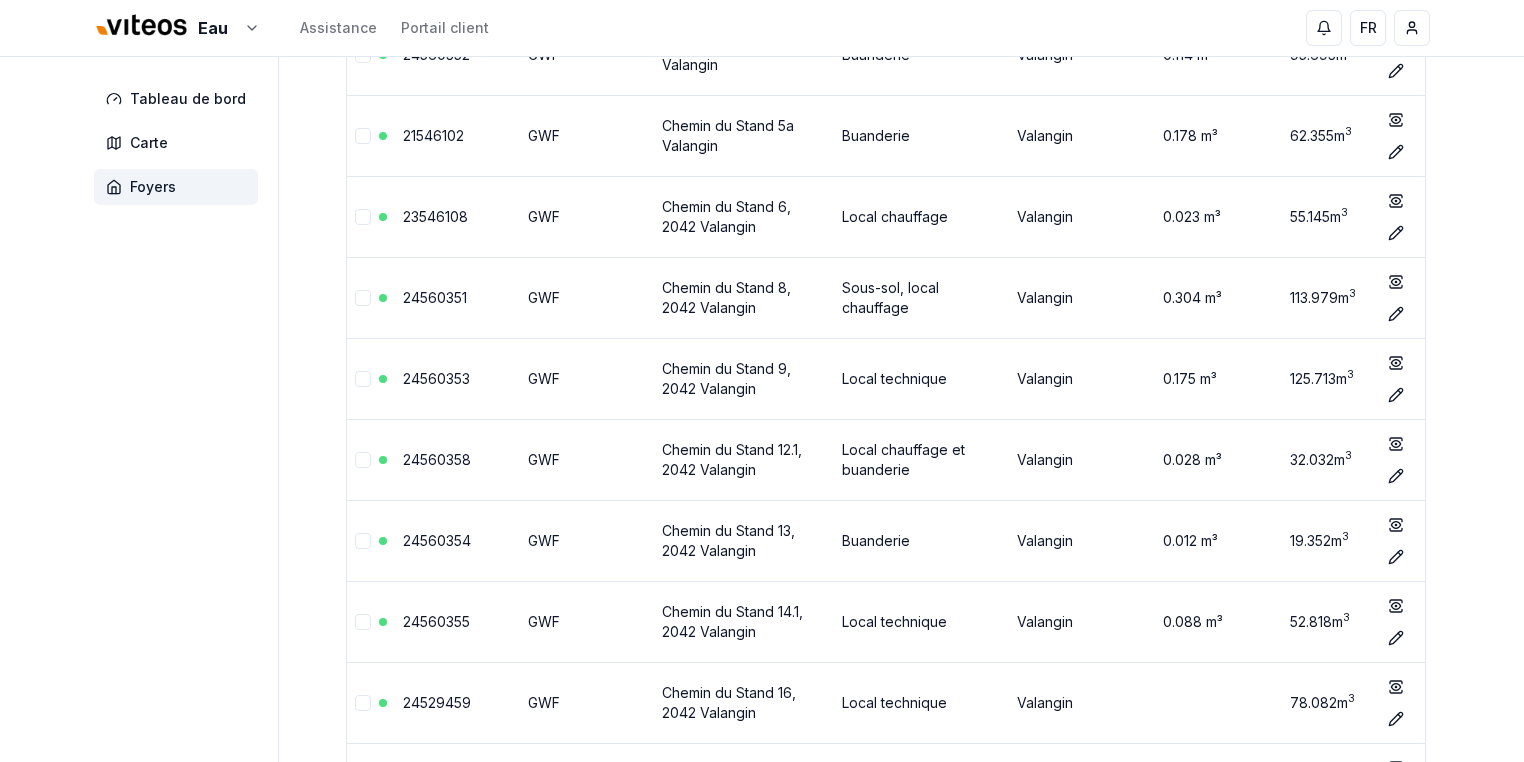 scroll, scrollTop: 852, scrollLeft: 0, axis: vertical 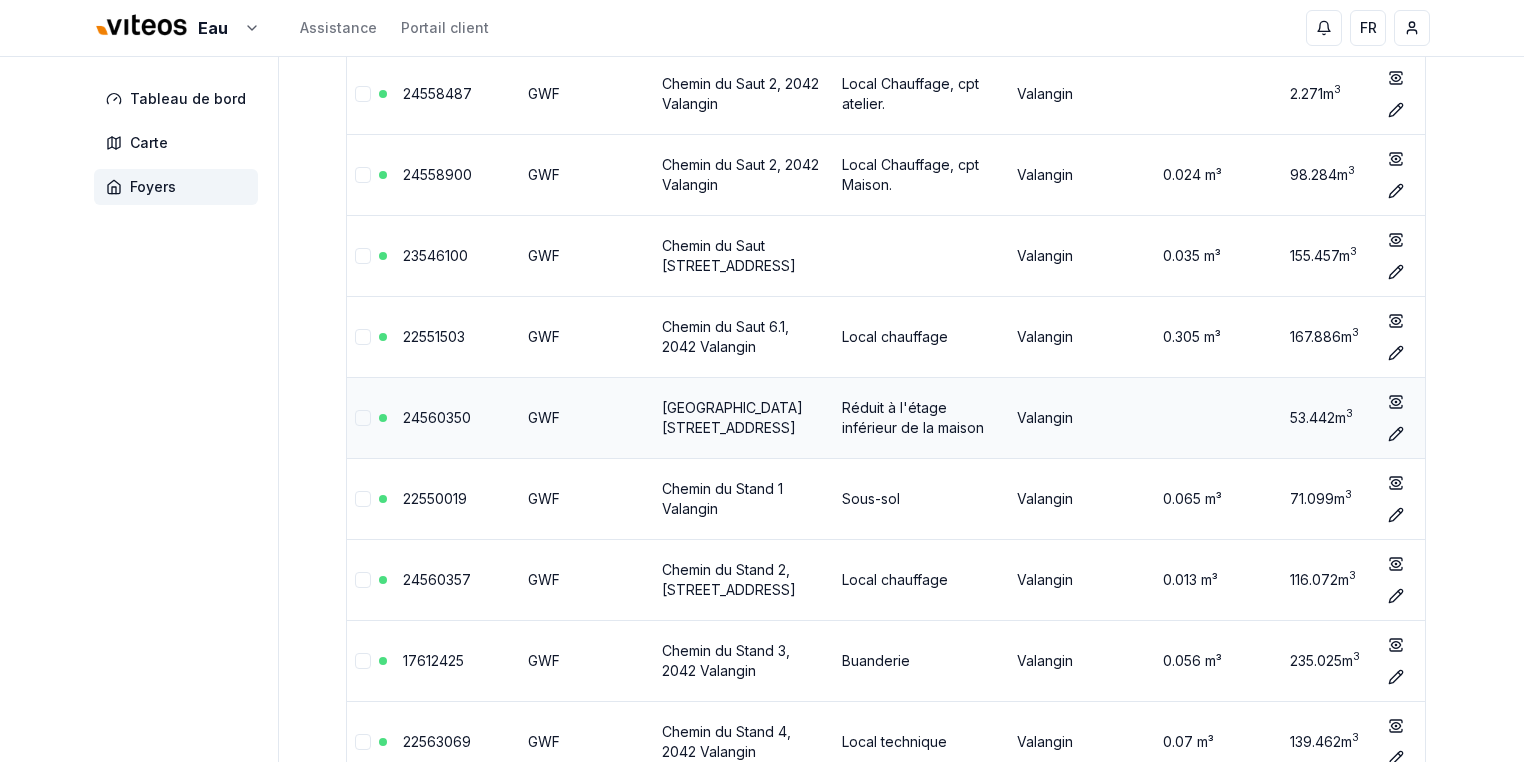 click at bounding box center (1198, 417) 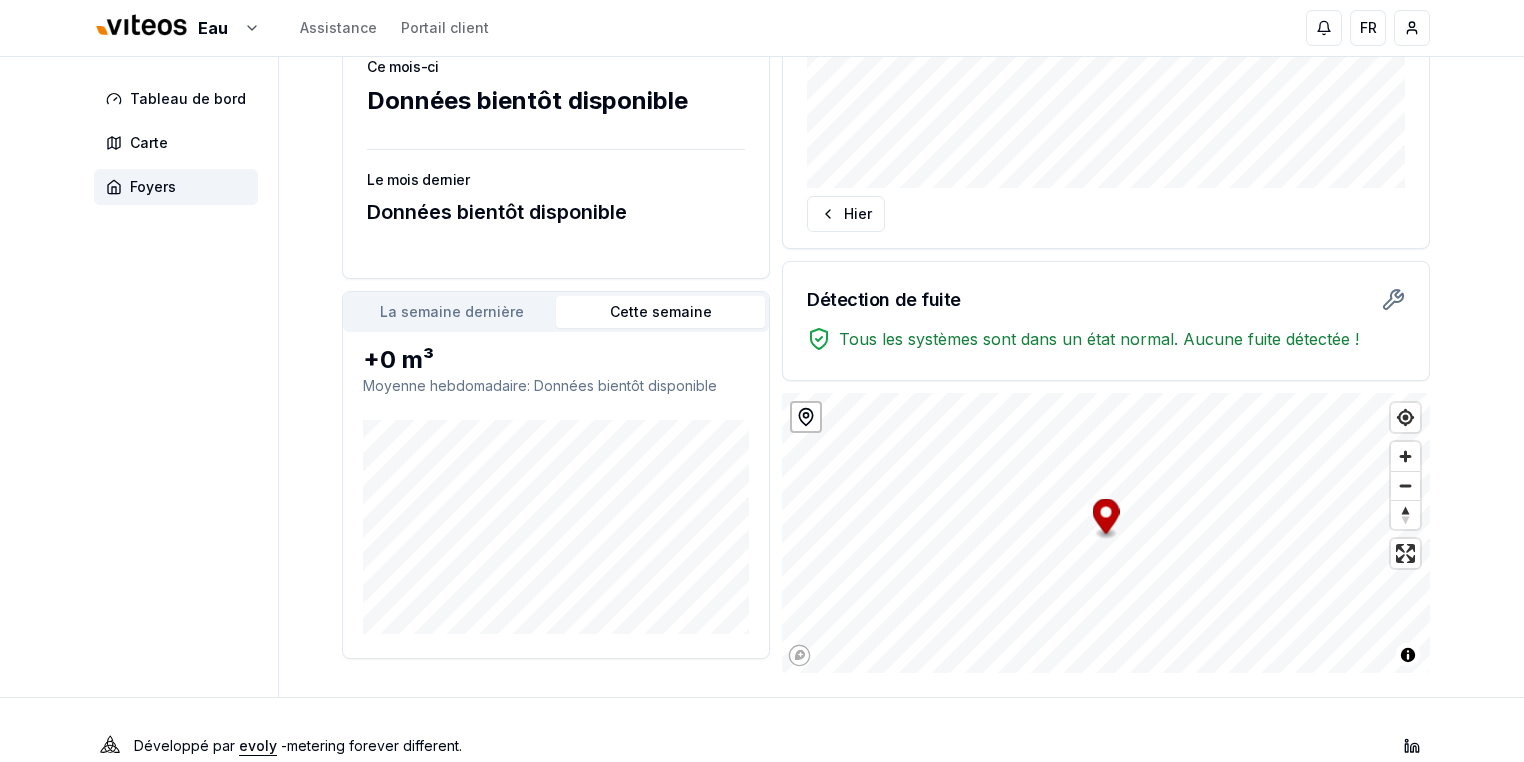 scroll, scrollTop: 450, scrollLeft: 0, axis: vertical 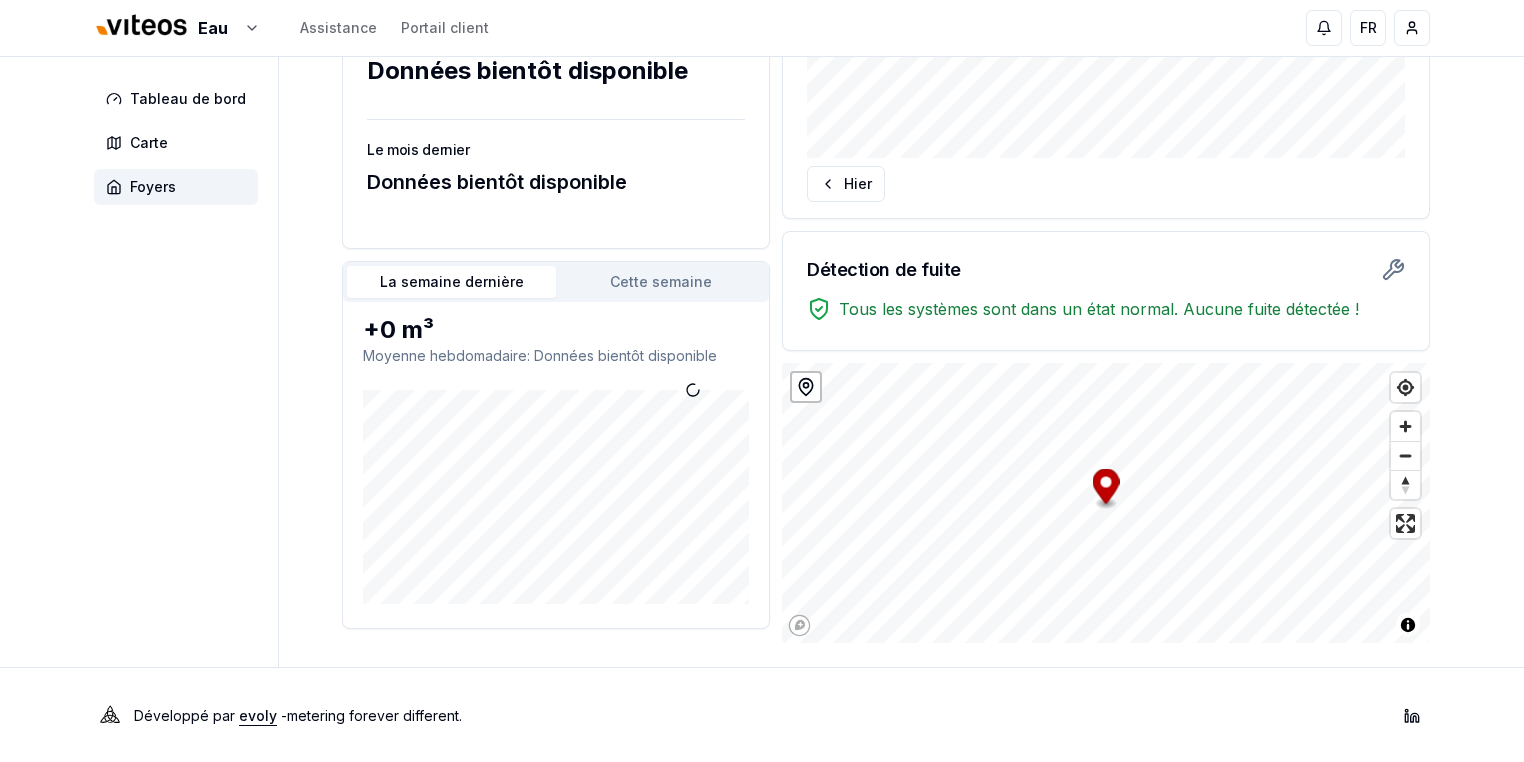 click on "La semaine dernière" at bounding box center (451, 282) 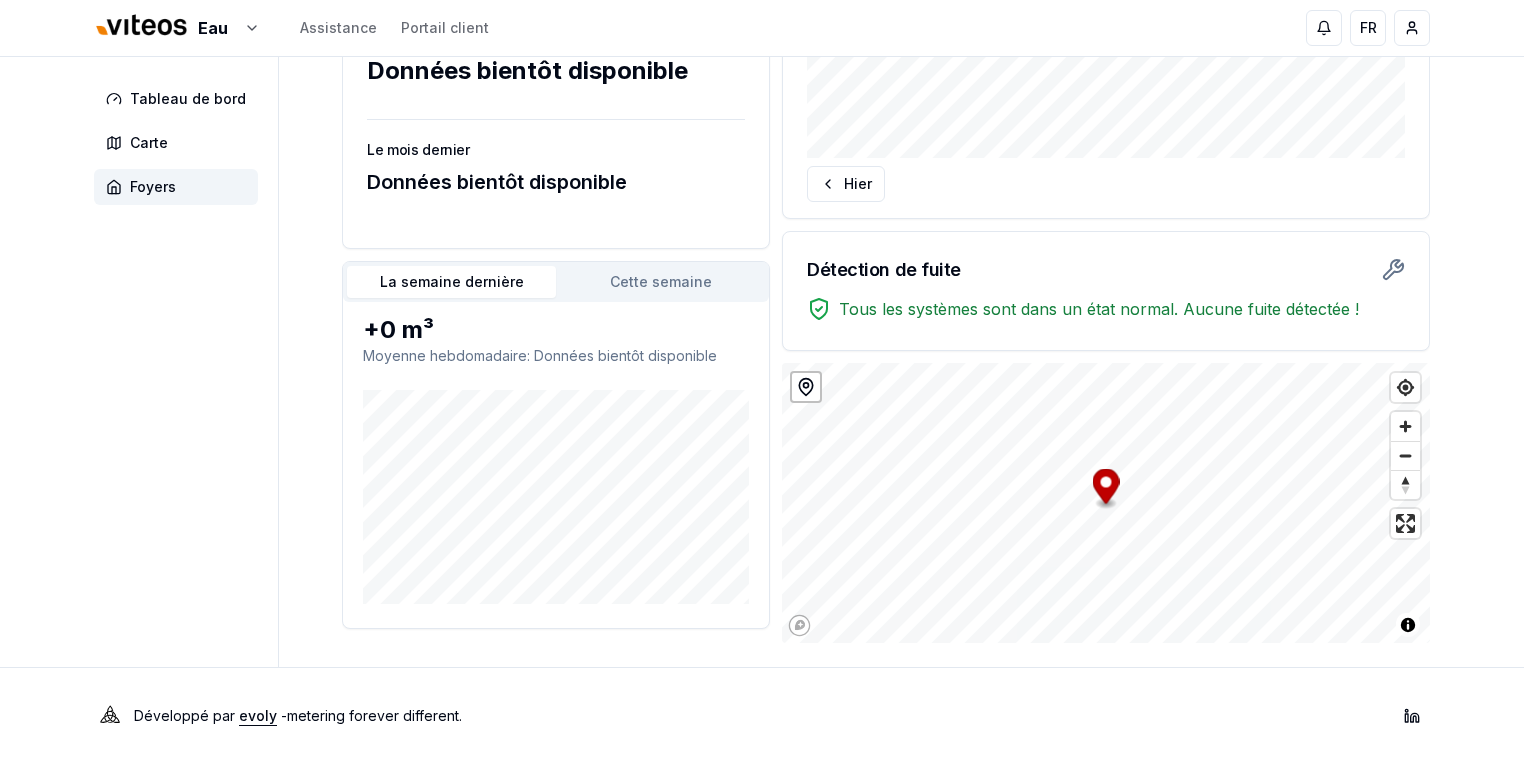 click on "Cette semaine" at bounding box center [660, 282] 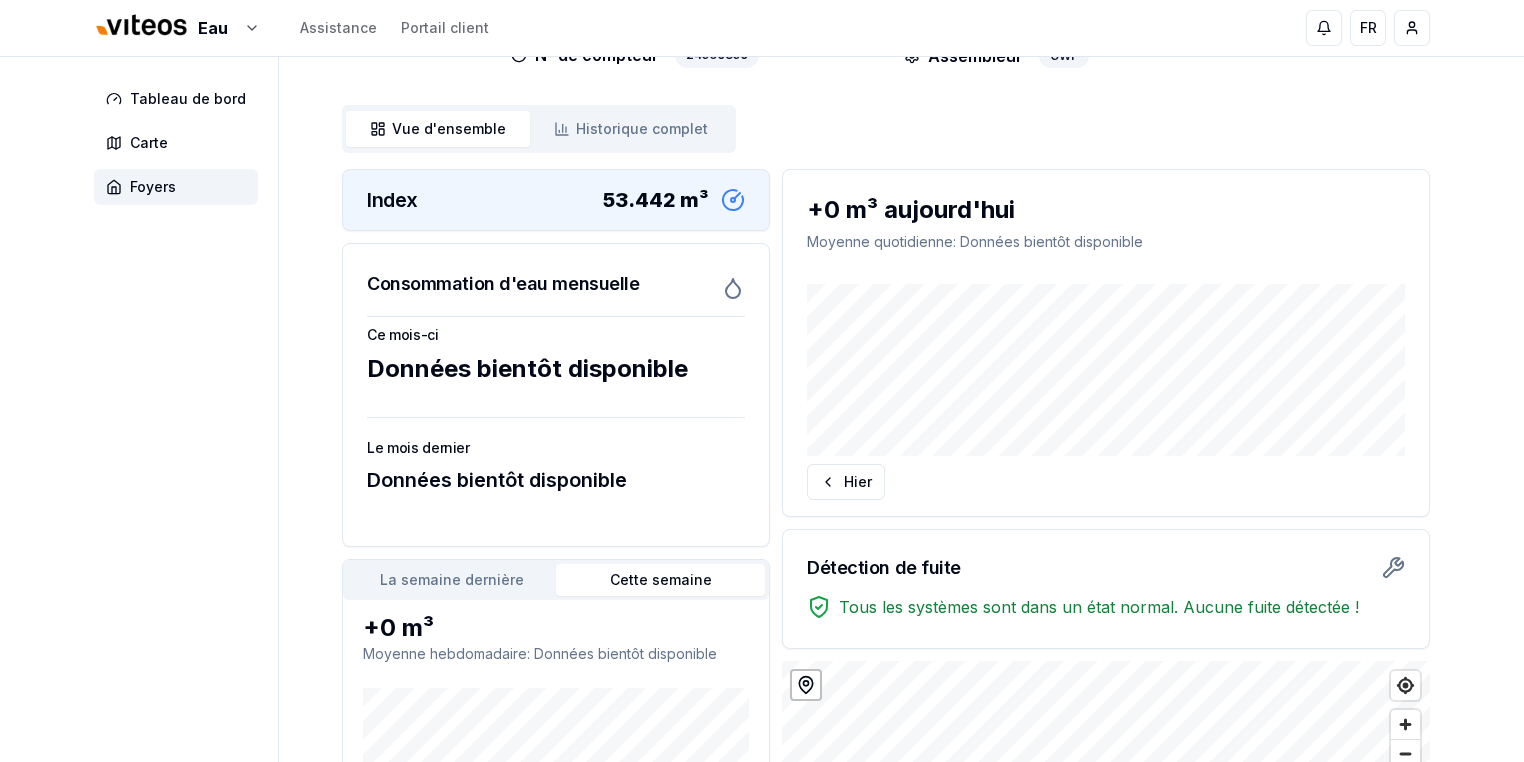 scroll, scrollTop: 0, scrollLeft: 0, axis: both 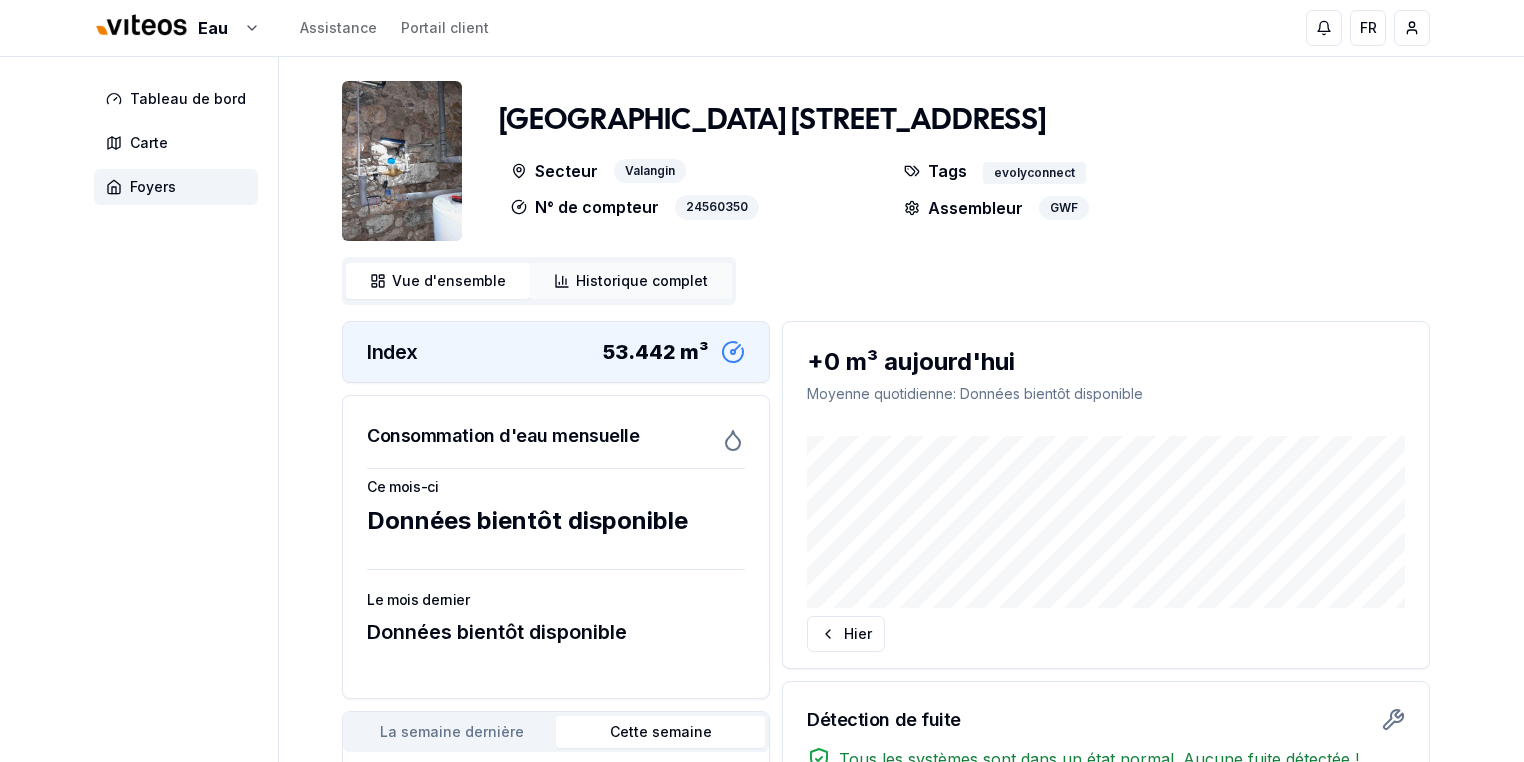 click on "Historique complet" at bounding box center [642, 281] 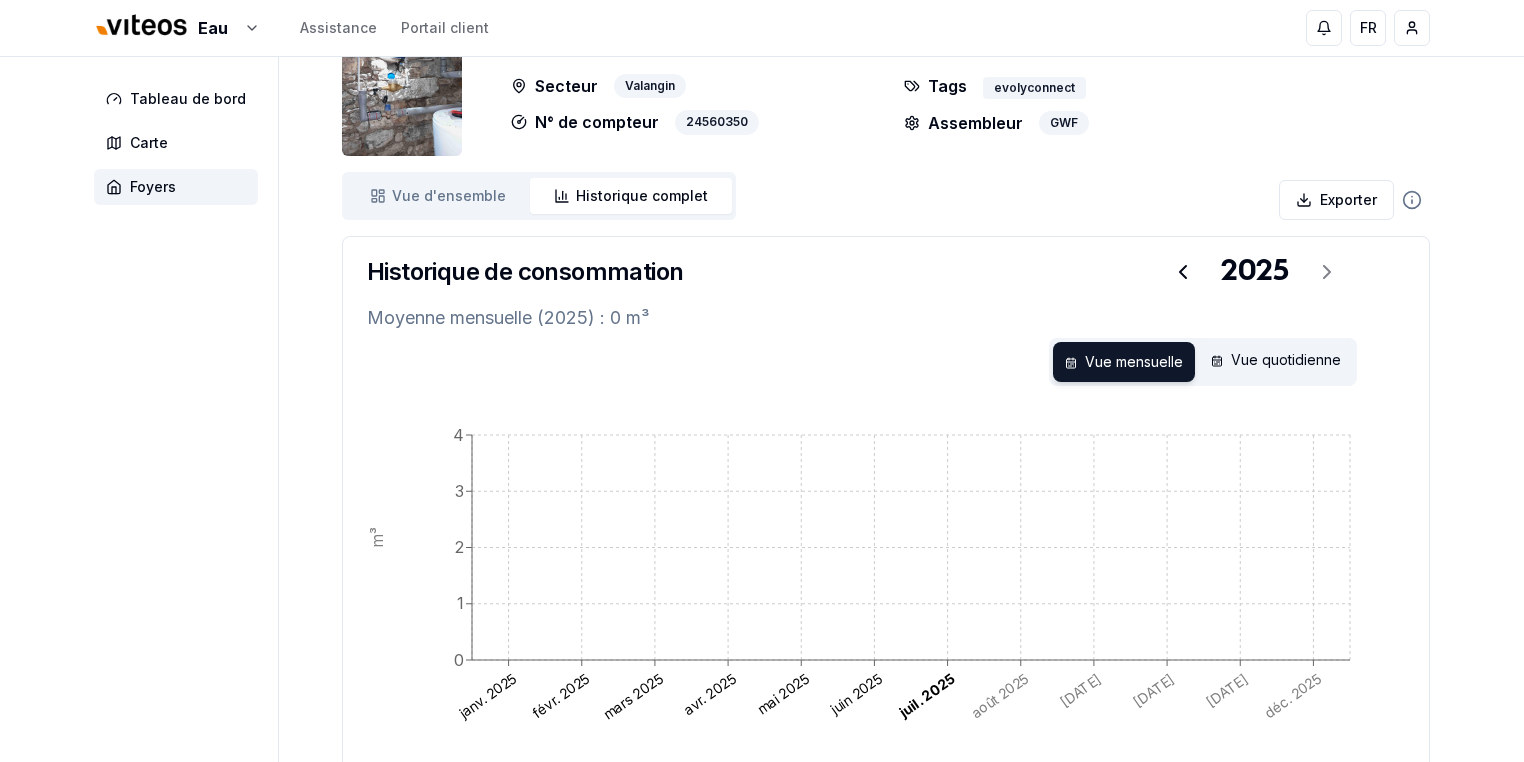 scroll, scrollTop: 0, scrollLeft: 0, axis: both 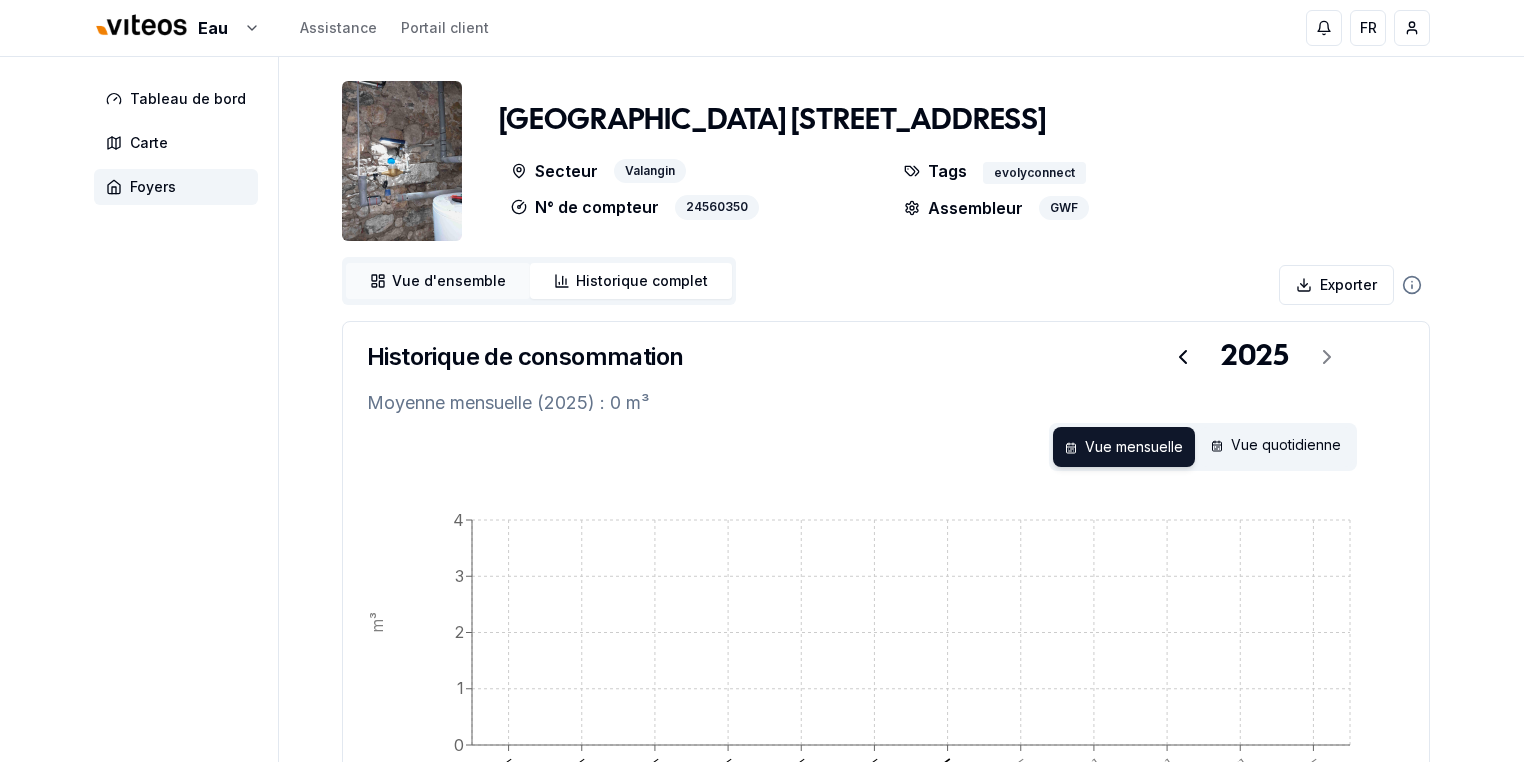 click on "Vue d'ensemble" at bounding box center (449, 281) 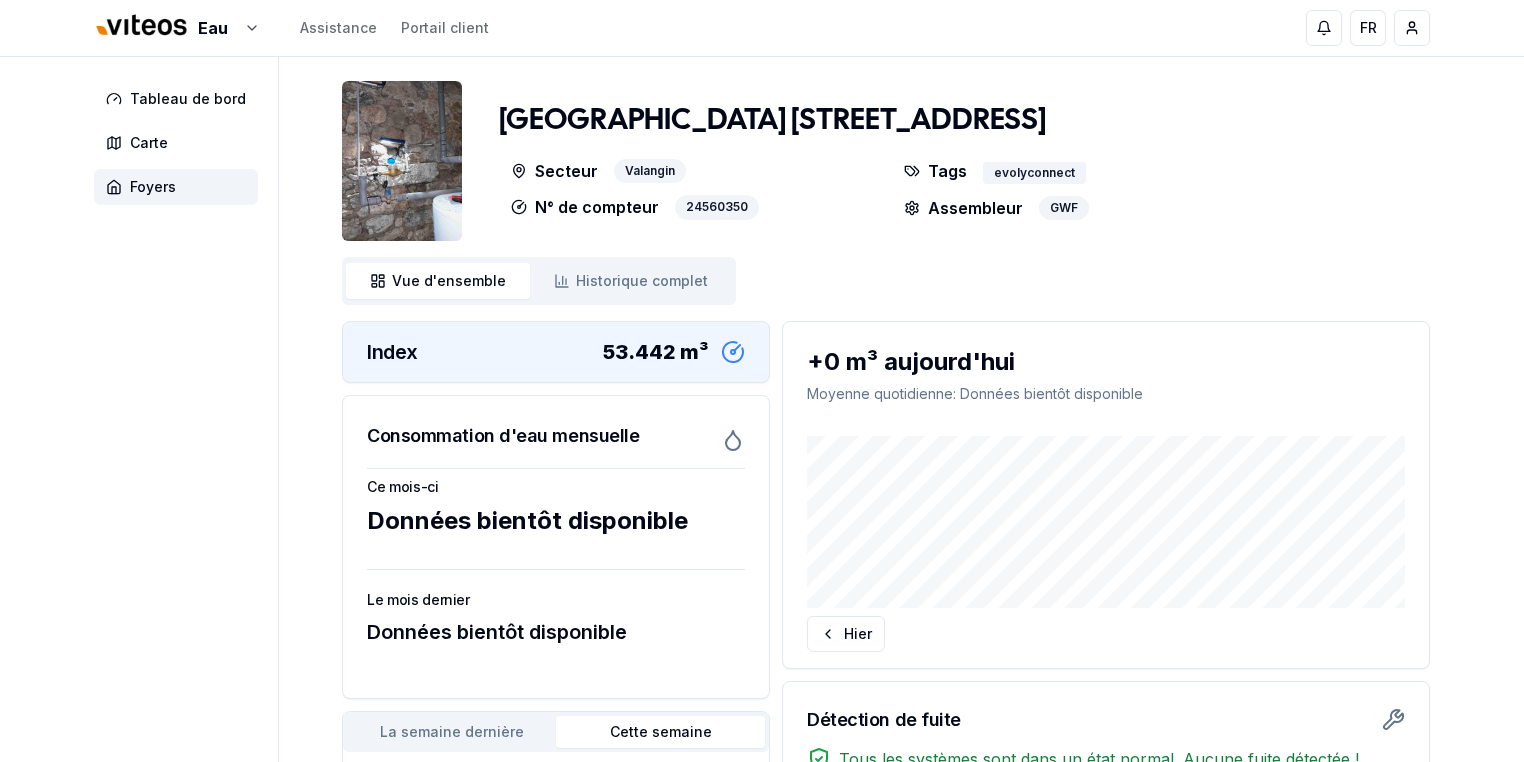 click on "+0 m³ aujourd'hui" at bounding box center (1106, 362) 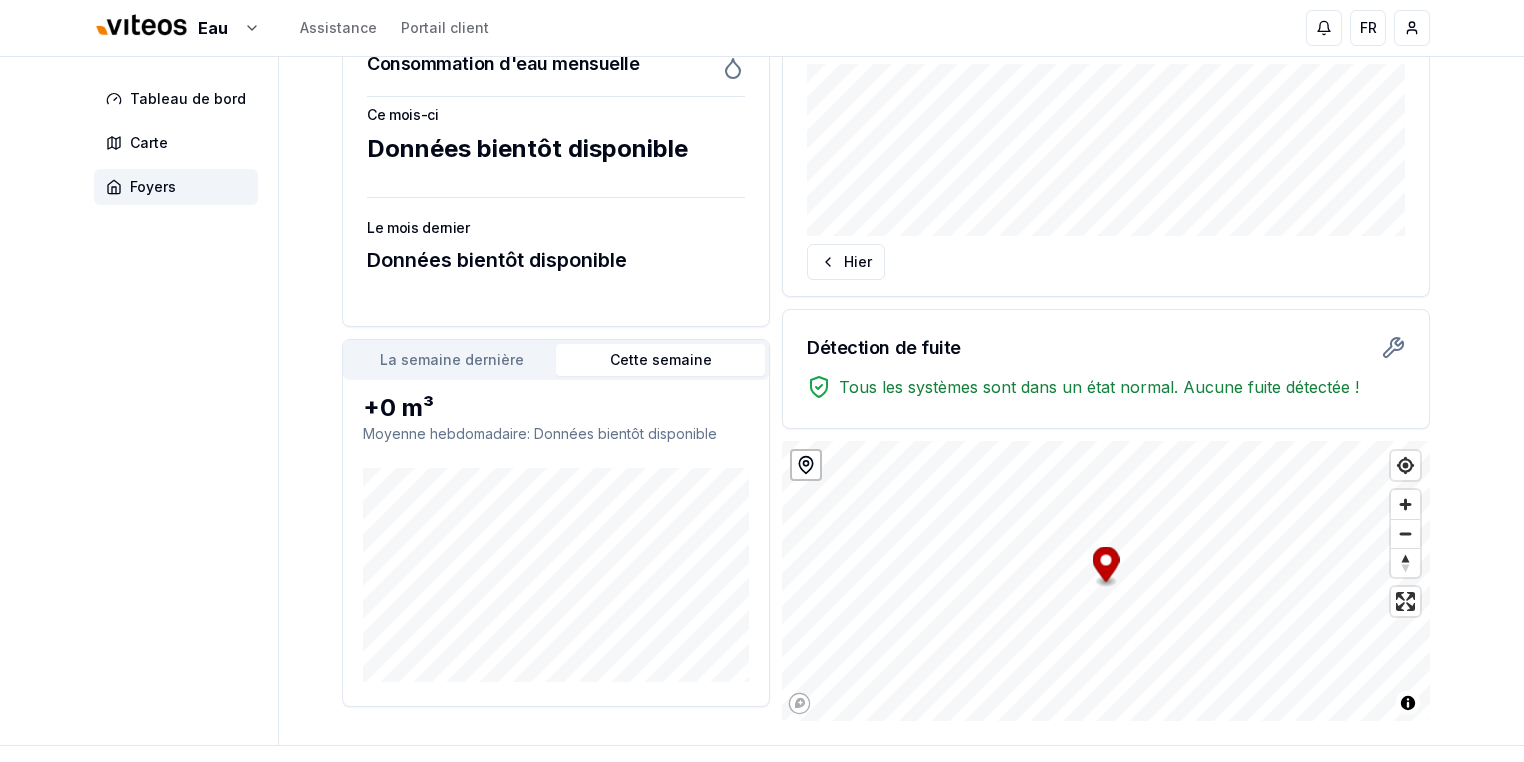 scroll, scrollTop: 0, scrollLeft: 0, axis: both 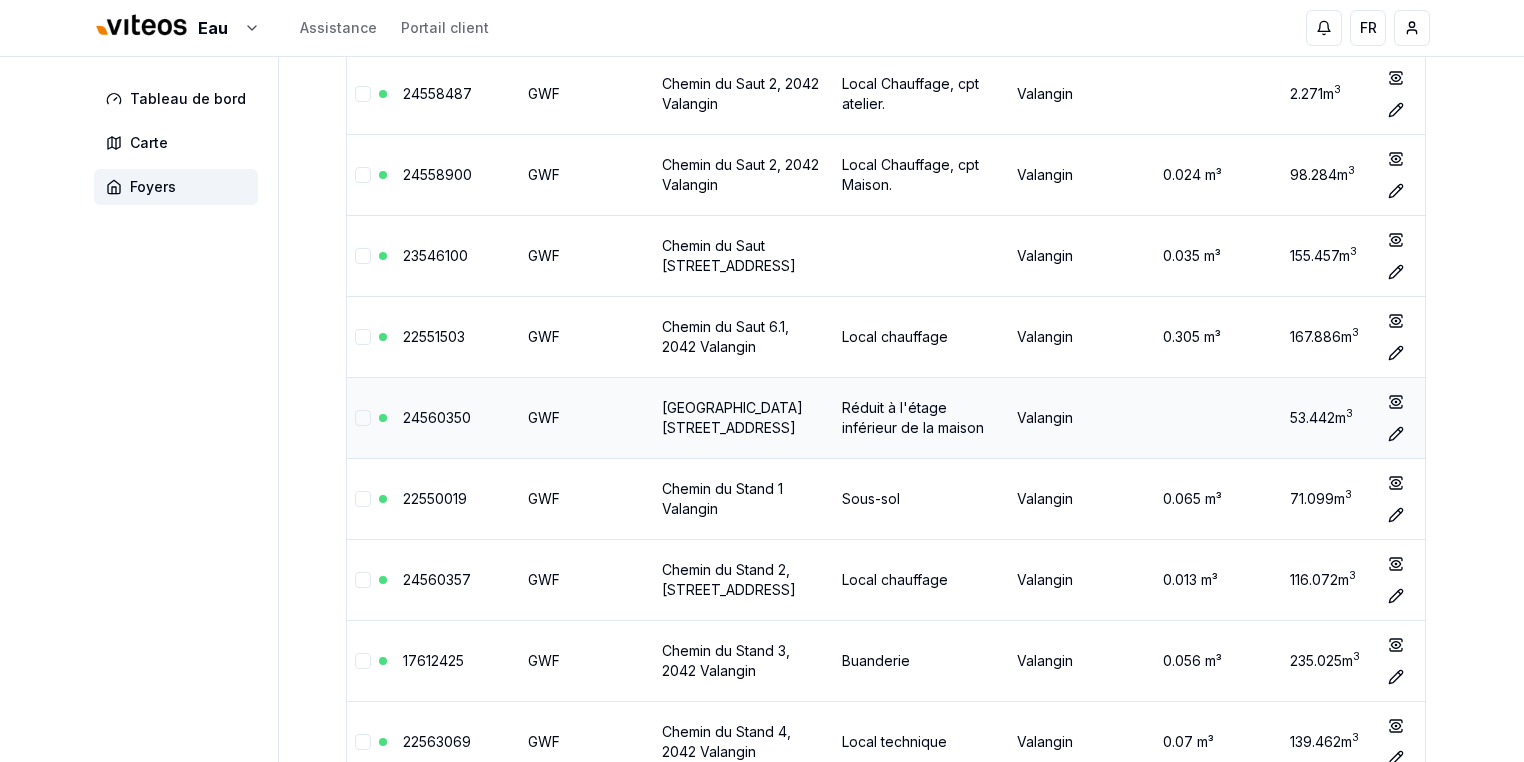 click at bounding box center (1198, 417) 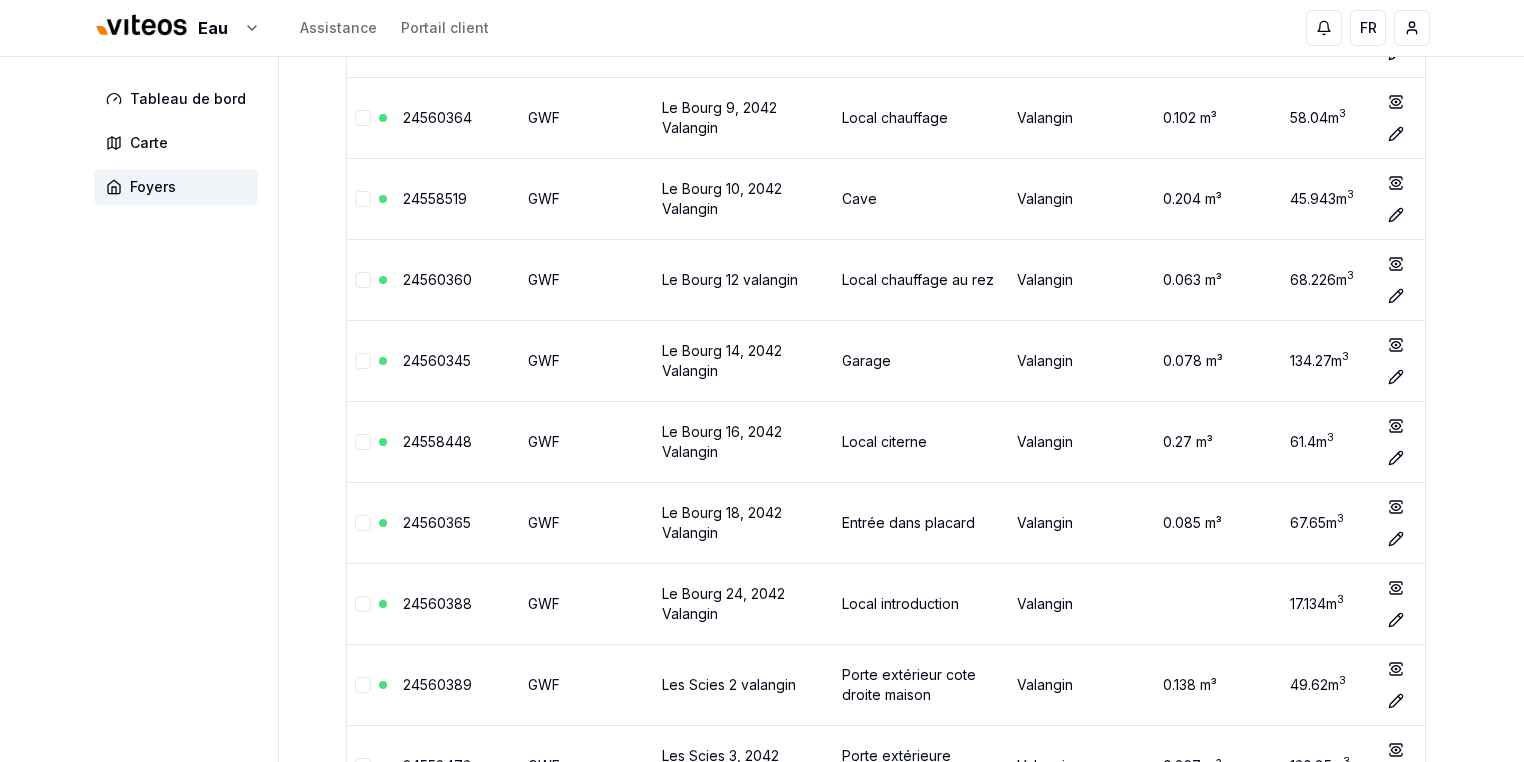 scroll, scrollTop: 2800, scrollLeft: 0, axis: vertical 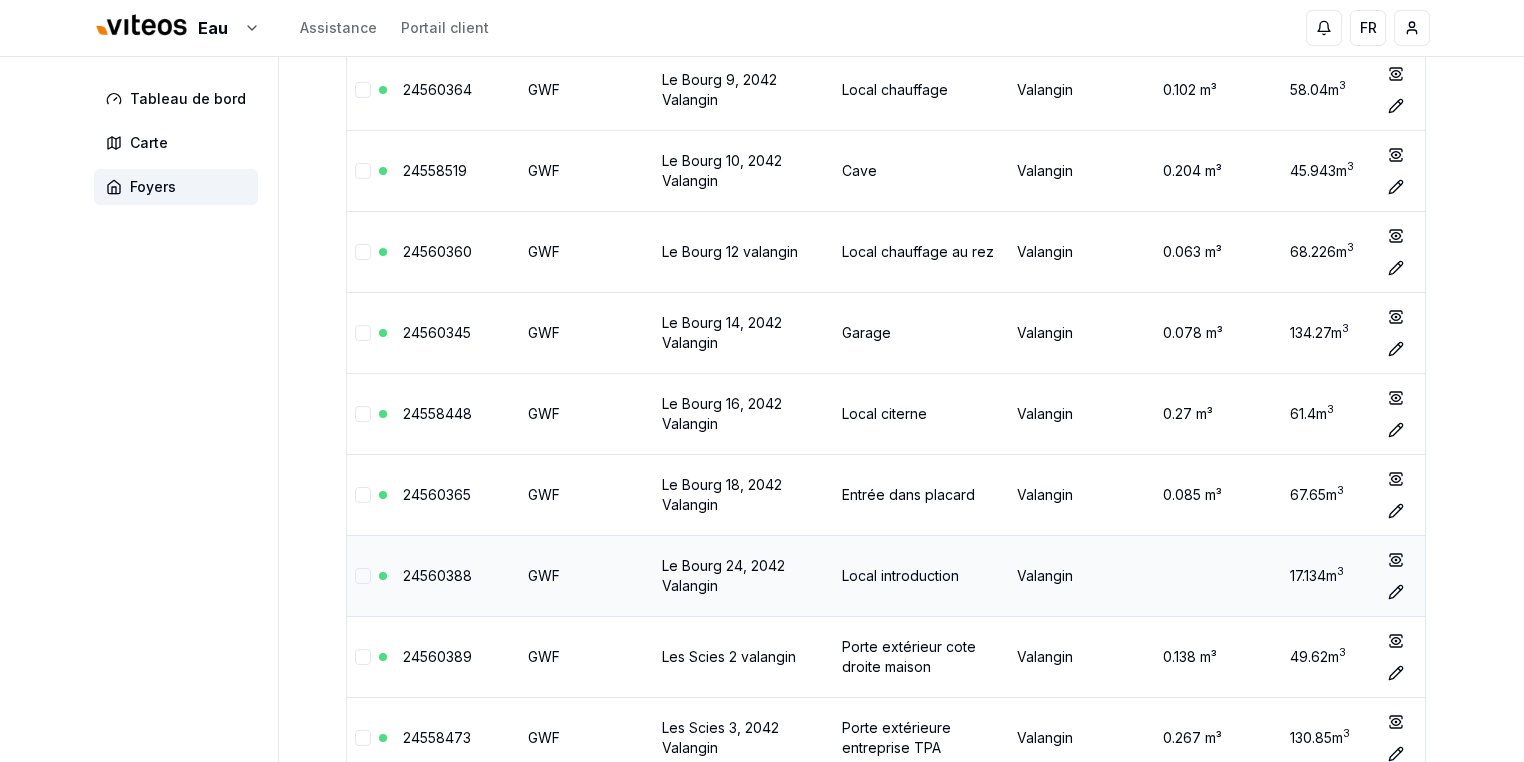 click at bounding box center [1198, 575] 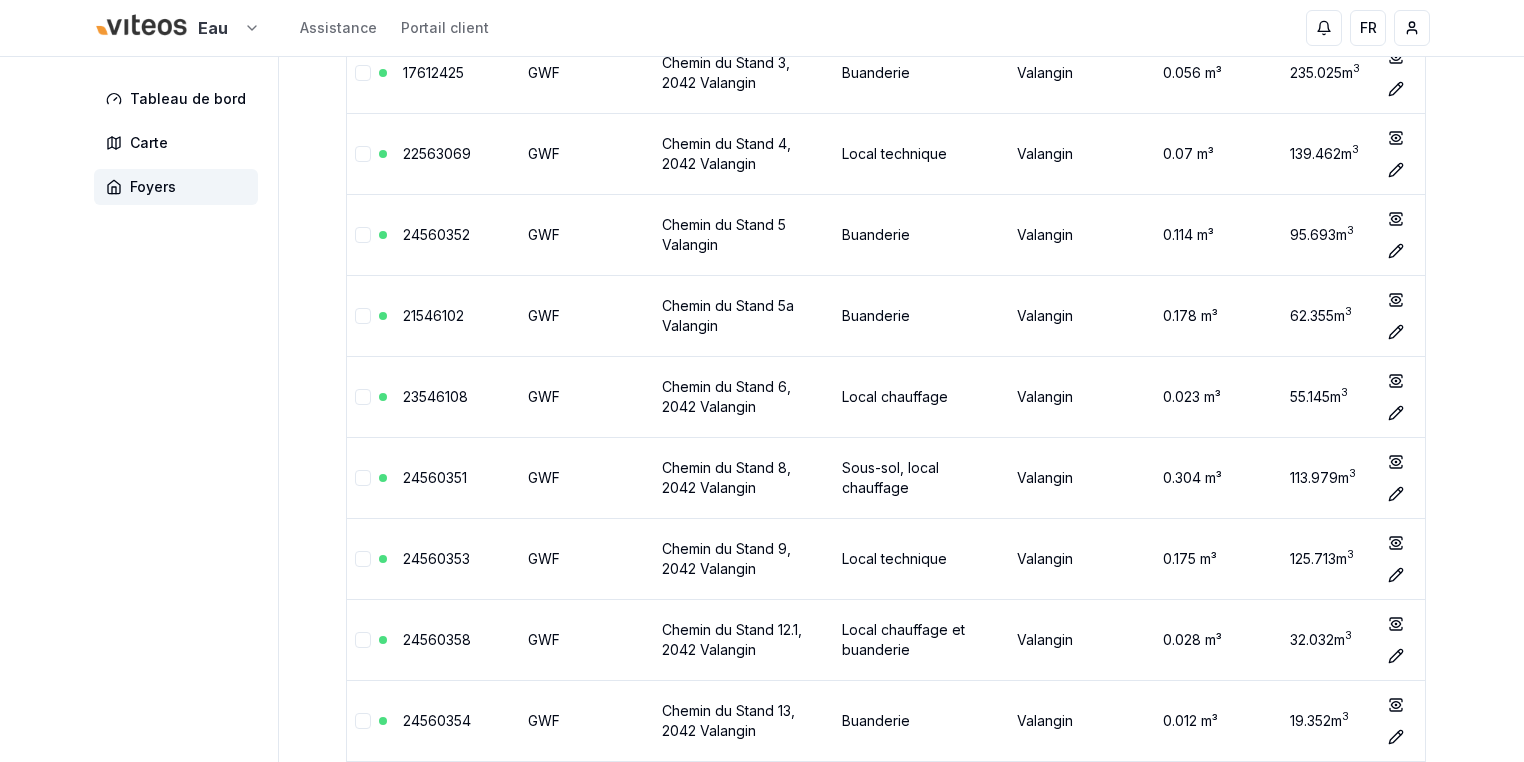 scroll, scrollTop: 1120, scrollLeft: 0, axis: vertical 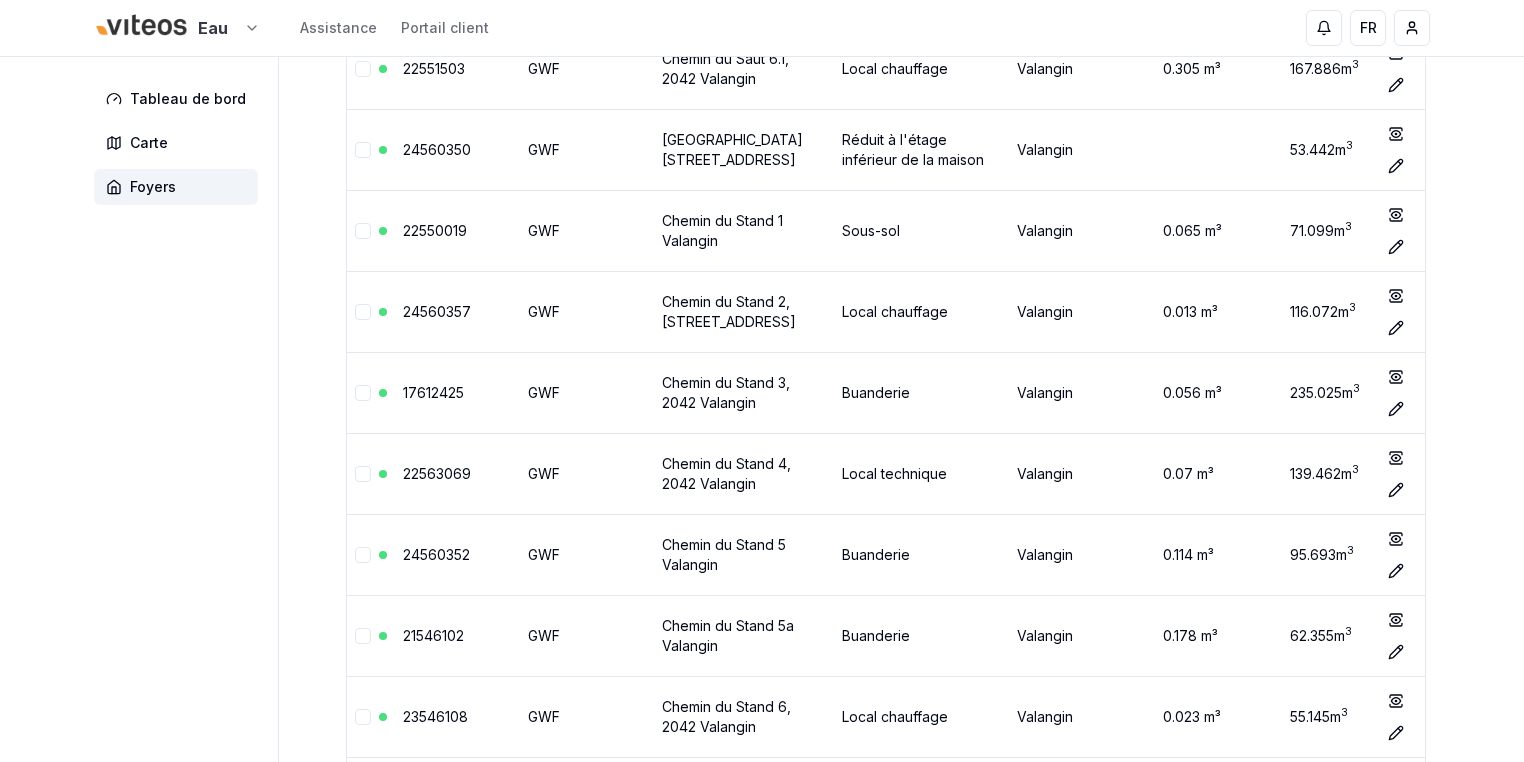 click on "Eau Assistance Portail client FR [PERSON_NAME] Tableau de bord Carte Foyers Foyers Surveillez et gérez toutes les unités de l'environnement Secteur 1 Valangin Assembleur Etat (fuite) Réinitialiser Colonnes N° de compteur Assembleur Adresse Détails d'accès Secteur Consommation du mois Index 24560362 GWF Chemin de Biolet 1, 2042 Valangin Sous sol
cave Valangin 0.117 m³ 154.847  m 3 show Éditer 23542848 GWF Chemin de Biolet 3.1, 2042 Valangin Local chauffage Valangin 0.087 m³ 362.017  m 3 show Éditer 23542865 GWF Chemin de Biolet 5, 2042 Valangin Local chauffage code boîtier 1950 Valangin 0.089 m³ 322.681  m 3 show Éditer 21553641 GWF Chemin de Biolet 7, 2042 Valangin Valangin 0.298 m³ 712.635  m 3 show Éditer 20524908 GWF [GEOGRAPHIC_DATA] 0.296 m³ 398.174  m 3 show Éditer 24560383 GWF [GEOGRAPHIC_DATA], dans caisson avec accès  Valangin 0.069 m³ 24.682  m 3 show Éditer 21546121 GWF [GEOGRAPHIC_DATA] 2, 2042 Valangin Valangin 0.046 m³ 42.026  m" at bounding box center (762, 2343) 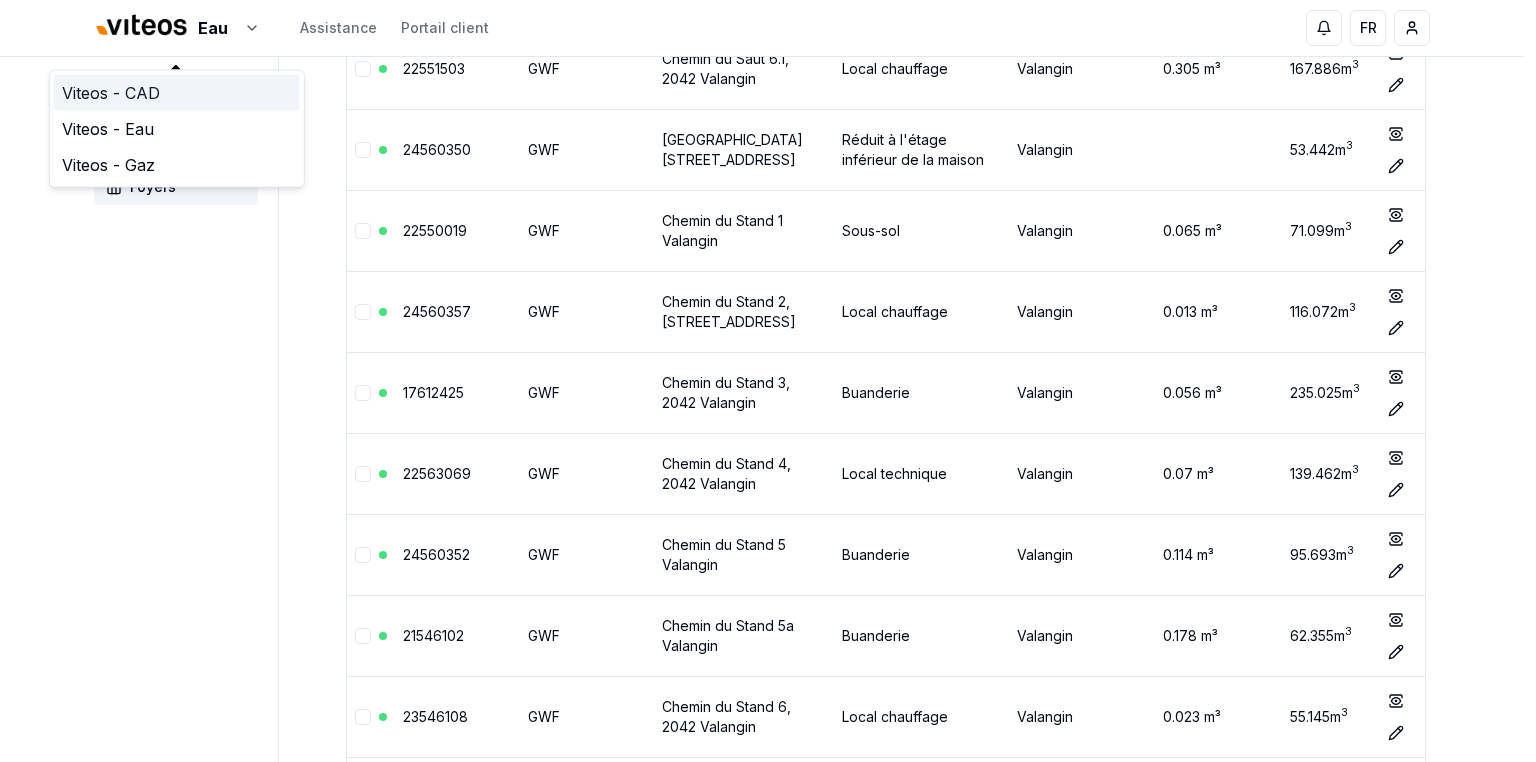 click on "Viteos - CAD" at bounding box center [177, 93] 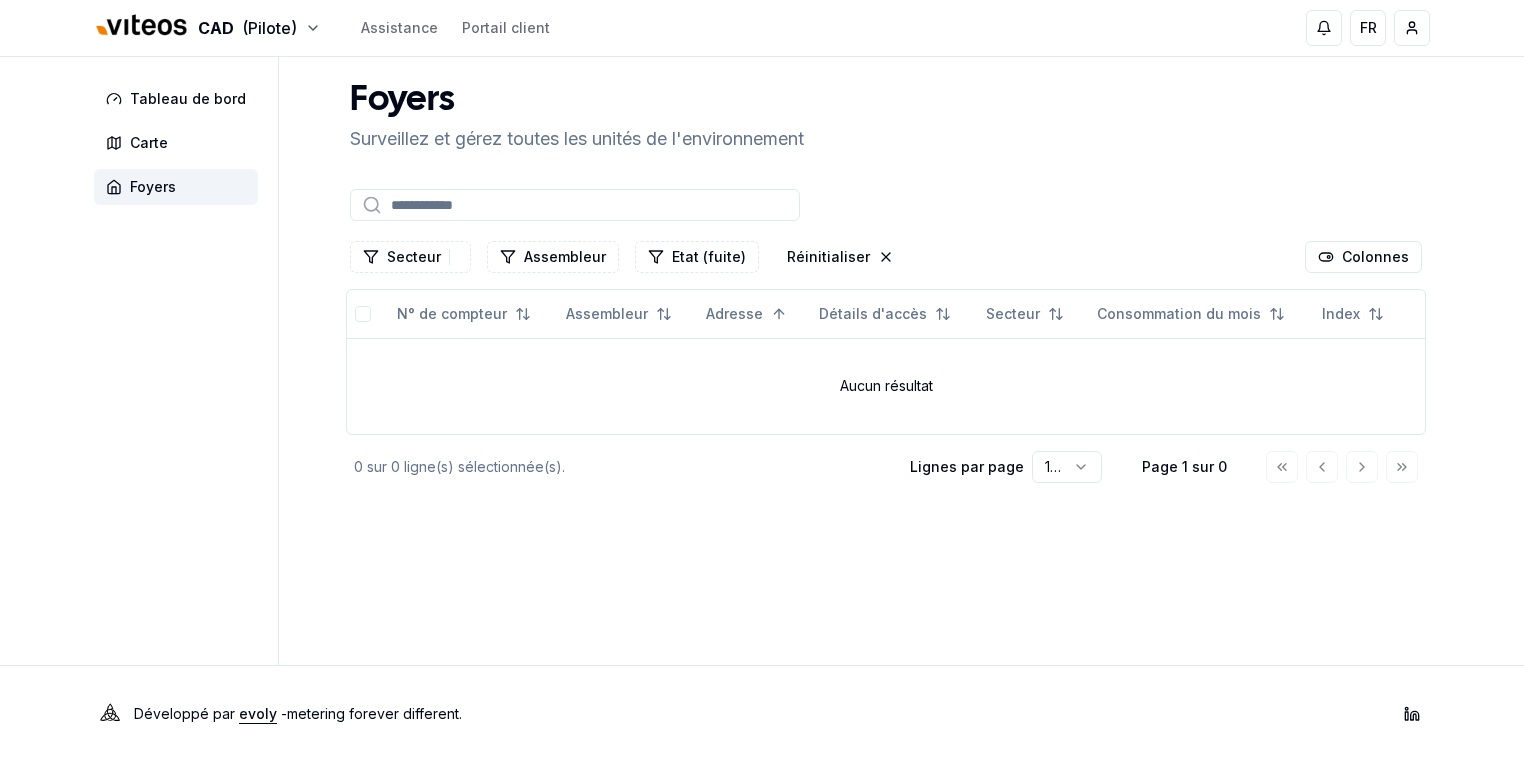 scroll, scrollTop: 0, scrollLeft: 0, axis: both 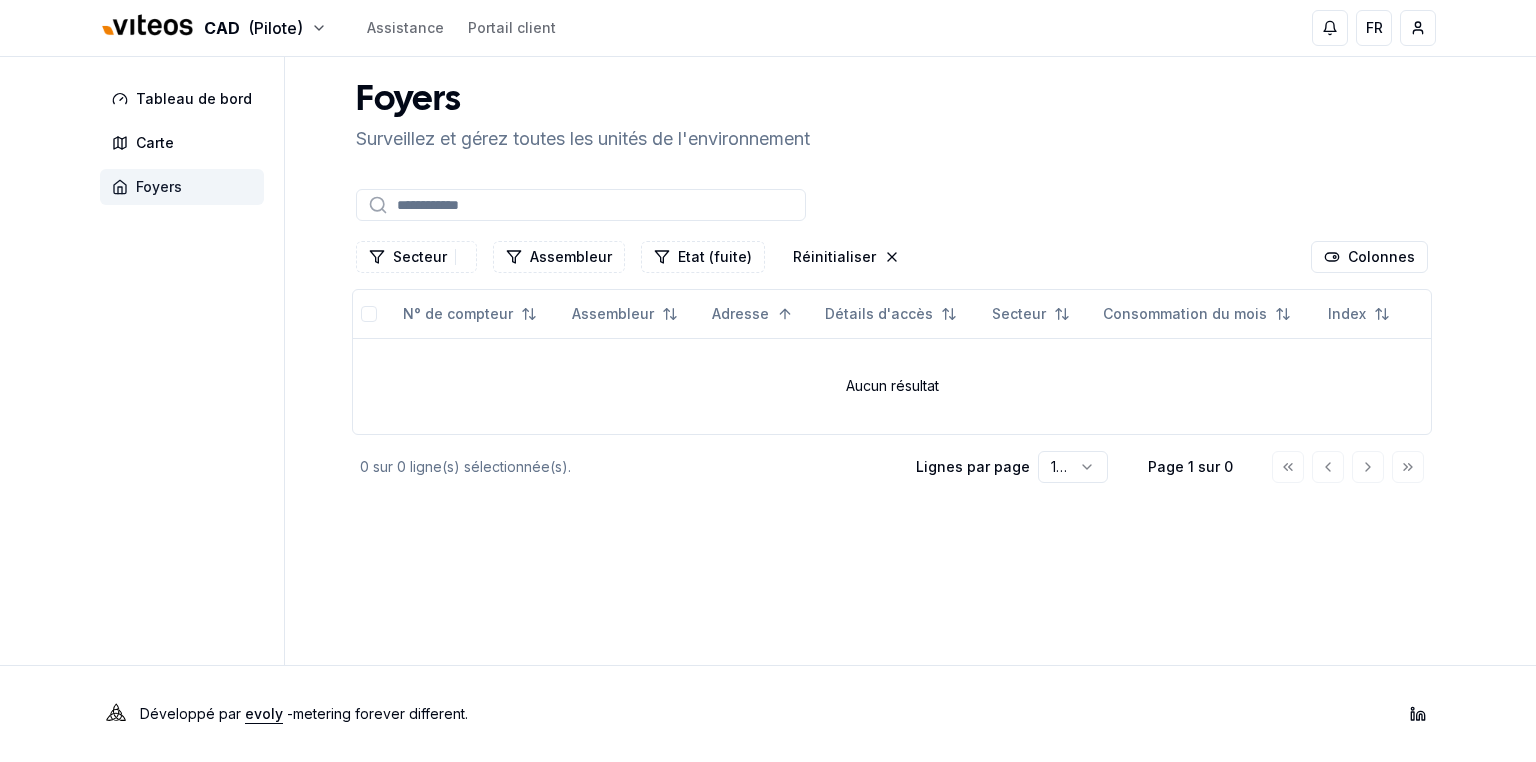 click on "Foyers" at bounding box center (159, 187) 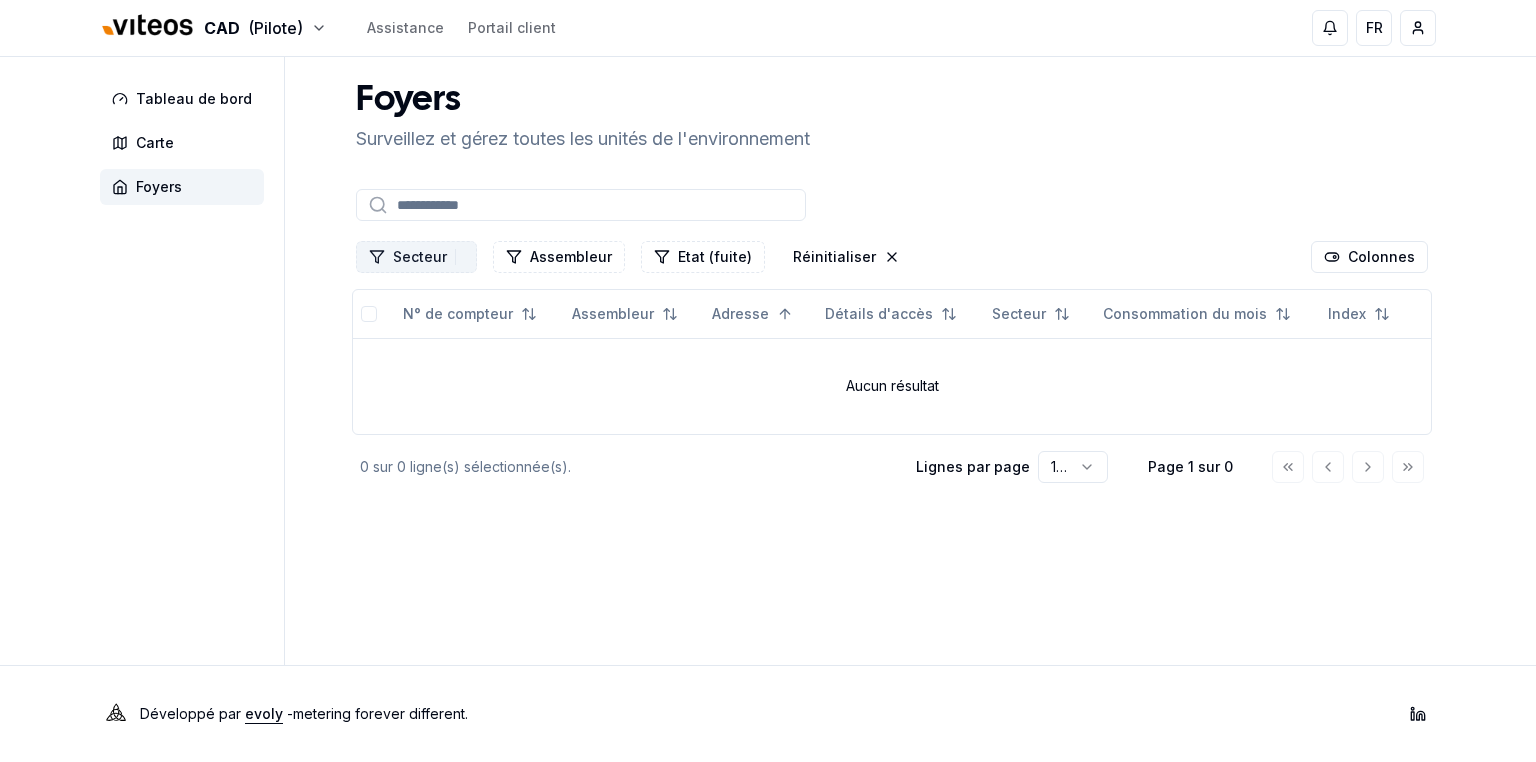 click on "Secteur 1" at bounding box center (416, 257) 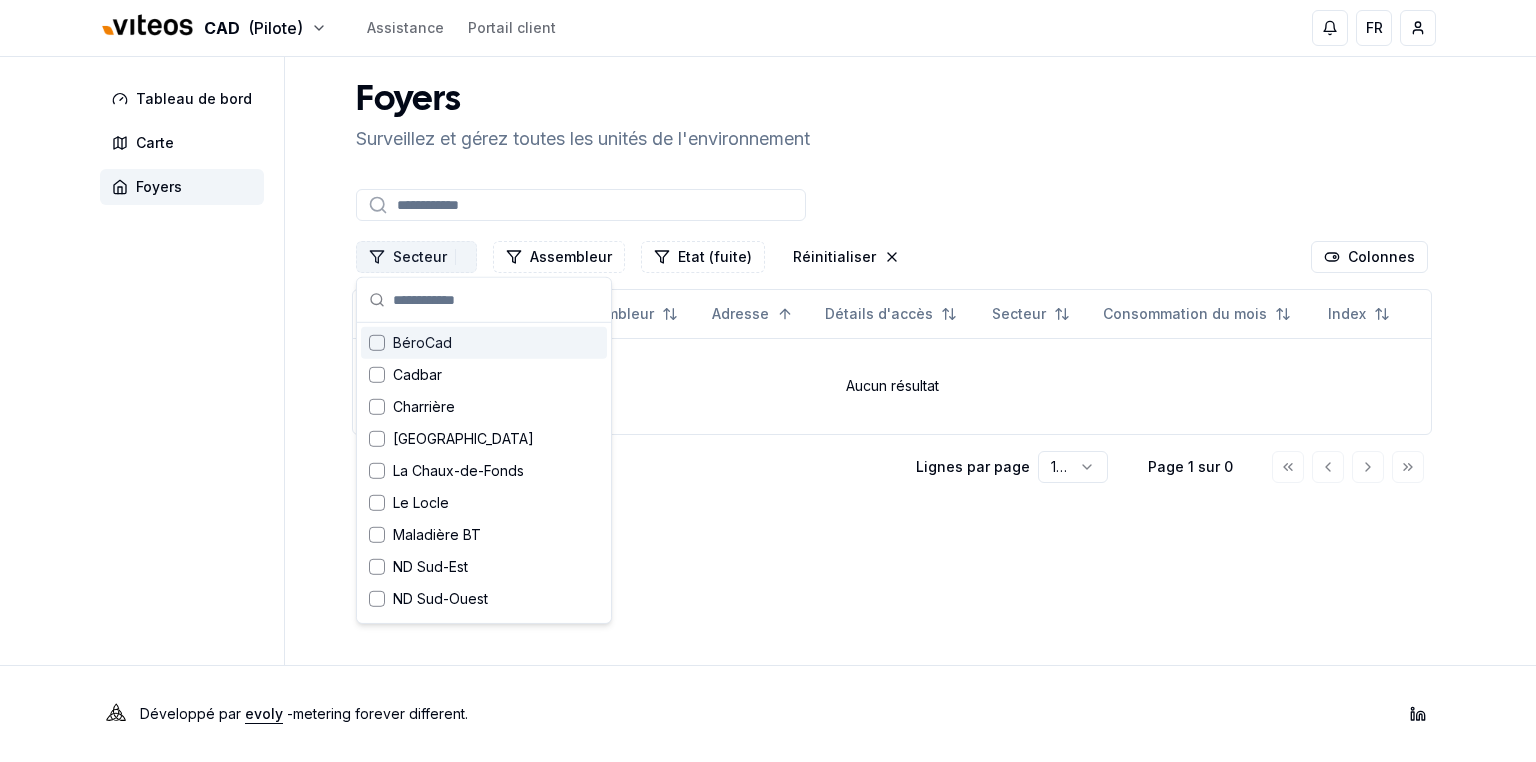 click on "Secteur 1" at bounding box center (416, 257) 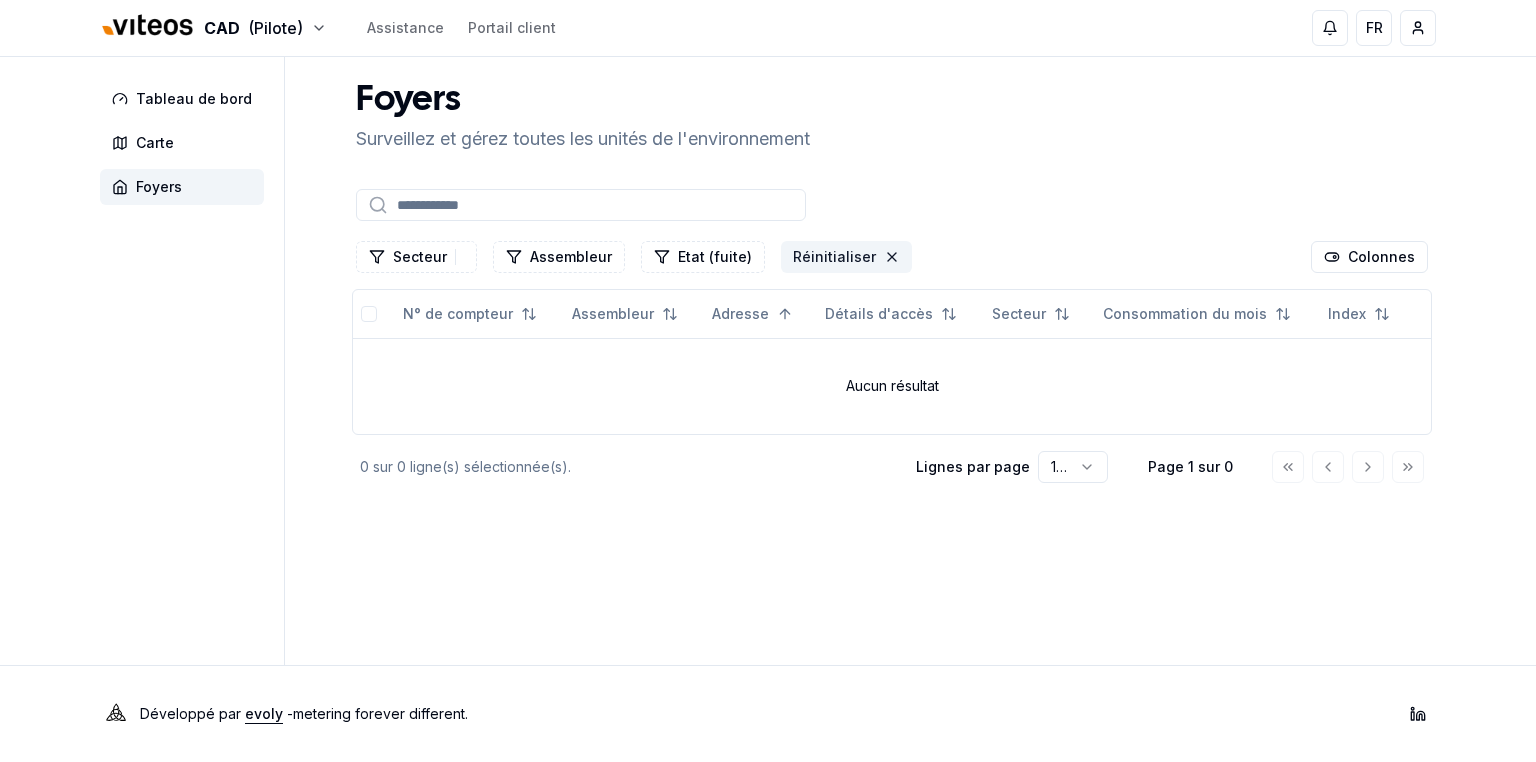 click 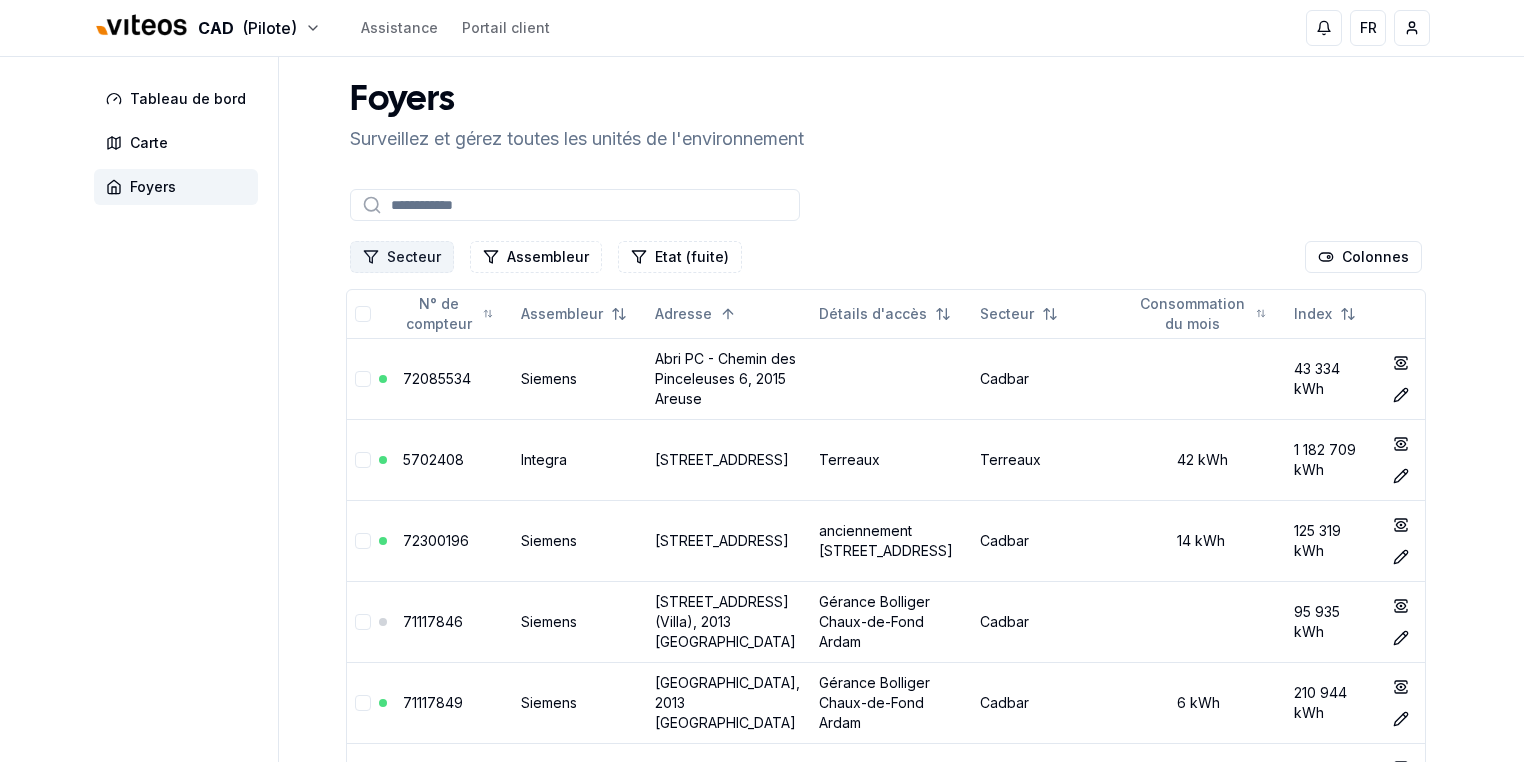 click on "Secteur" at bounding box center [402, 257] 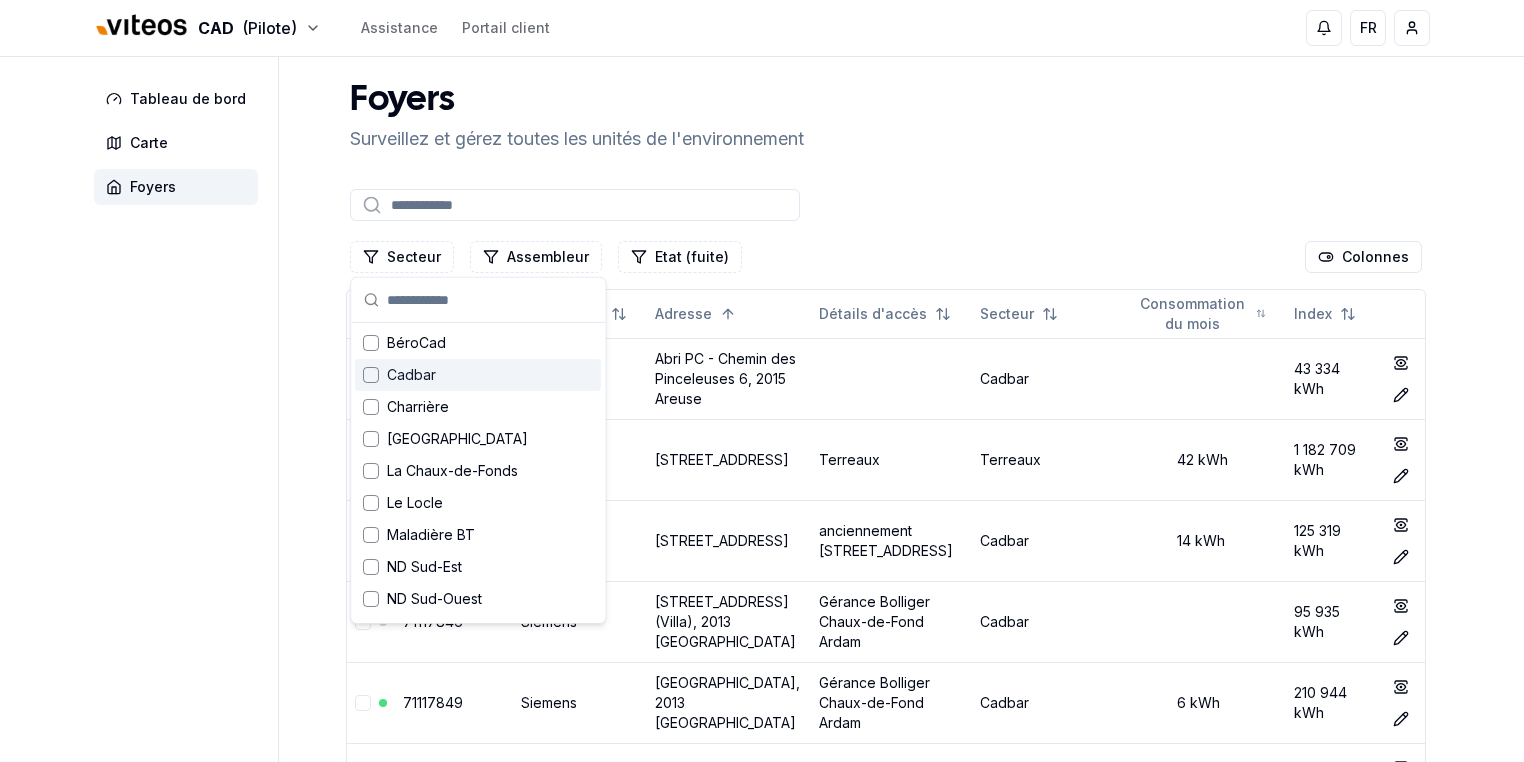 click on "Cadbar" at bounding box center [411, 375] 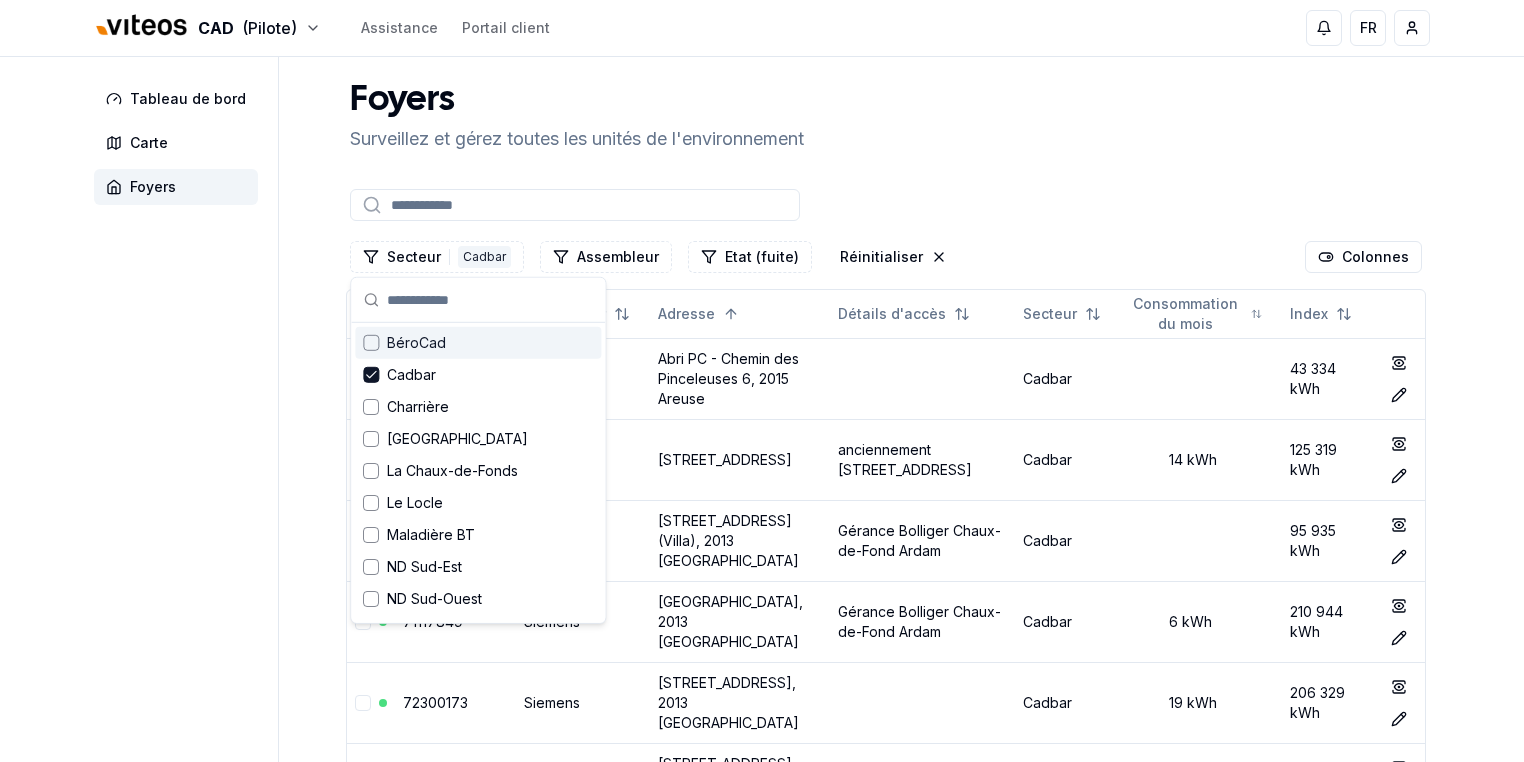 click on "Foyers Surveillez et gérez toutes les unités de l'environnement Secteur 1 Cadbar Assembleur Etat (fuite) Réinitialiser Colonnes N° de compteur Assembleur Adresse Détails d'accès Secteur Consommation du mois Index 72085534 Siemens Abri PC - Chemin des Pinceleuses 6, 2015 Areuse Cadbar 43 334 kWh show Éditer 72300196 [GEOGRAPHIC_DATA], 2013 [GEOGRAPHIC_DATA] anciennement [GEOGRAPHIC_DATA] 6 Cadbar 14 kWh 125 319 kWh show Éditer 71117846 [GEOGRAPHIC_DATA] (Villa), 2013 [GEOGRAPHIC_DATA] Cadbar 95 935 kWh show Éditer 71117849 [GEOGRAPHIC_DATA], 2013 [GEOGRAPHIC_DATA]-de-Fond Ardam Cadbar 6 kWh 210 944 kWh show Éditer 72300173 [GEOGRAPHIC_DATA], 2013 [GEOGRAPHIC_DATA] 19 kWh 206 329 kWh show Éditer 71043285 [GEOGRAPHIC_DATA], 2013 [GEOGRAPHIC_DATA] 41 kWh 1 021 456 kWh show Éditer 72058923 Siemens [GEOGRAPHIC_DATA] - [GEOGRAPHIC_DATA], [GEOGRAPHIC_DATA] 9 85kW Cadbar 21 kWh 110 657 kWh show Éditer 71808946 show" at bounding box center [886, 4302] 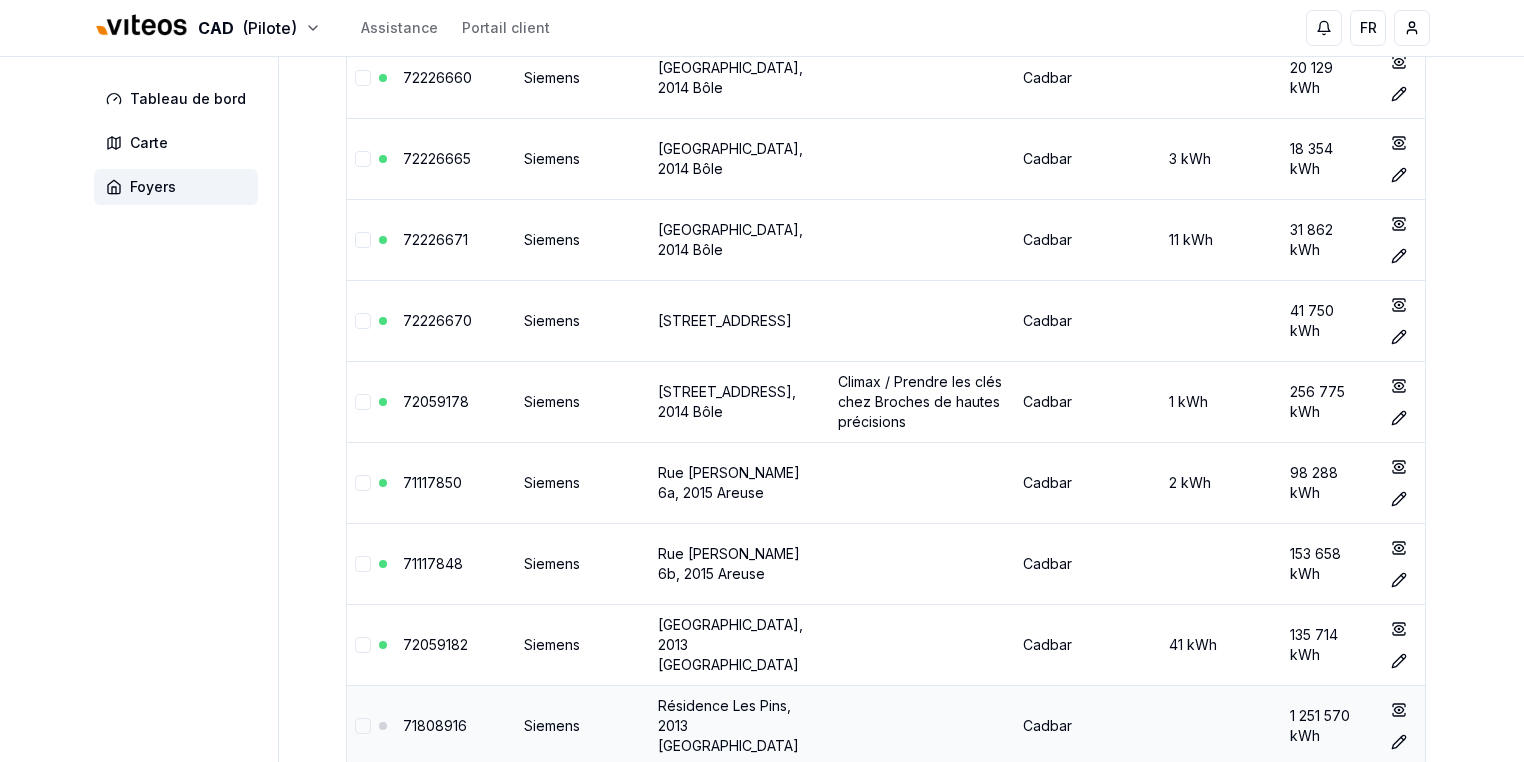 scroll, scrollTop: 7844, scrollLeft: 0, axis: vertical 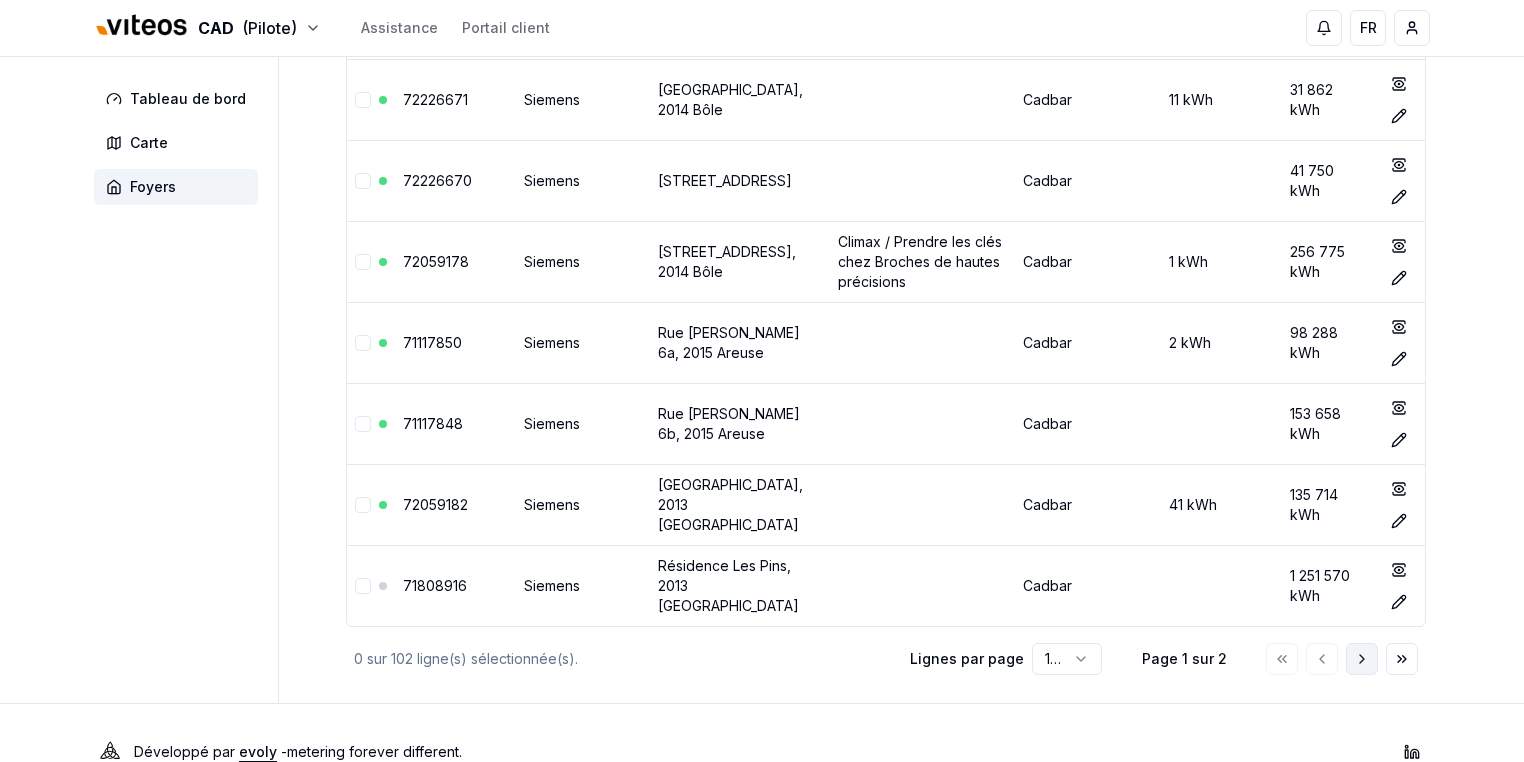 click at bounding box center [1362, 659] 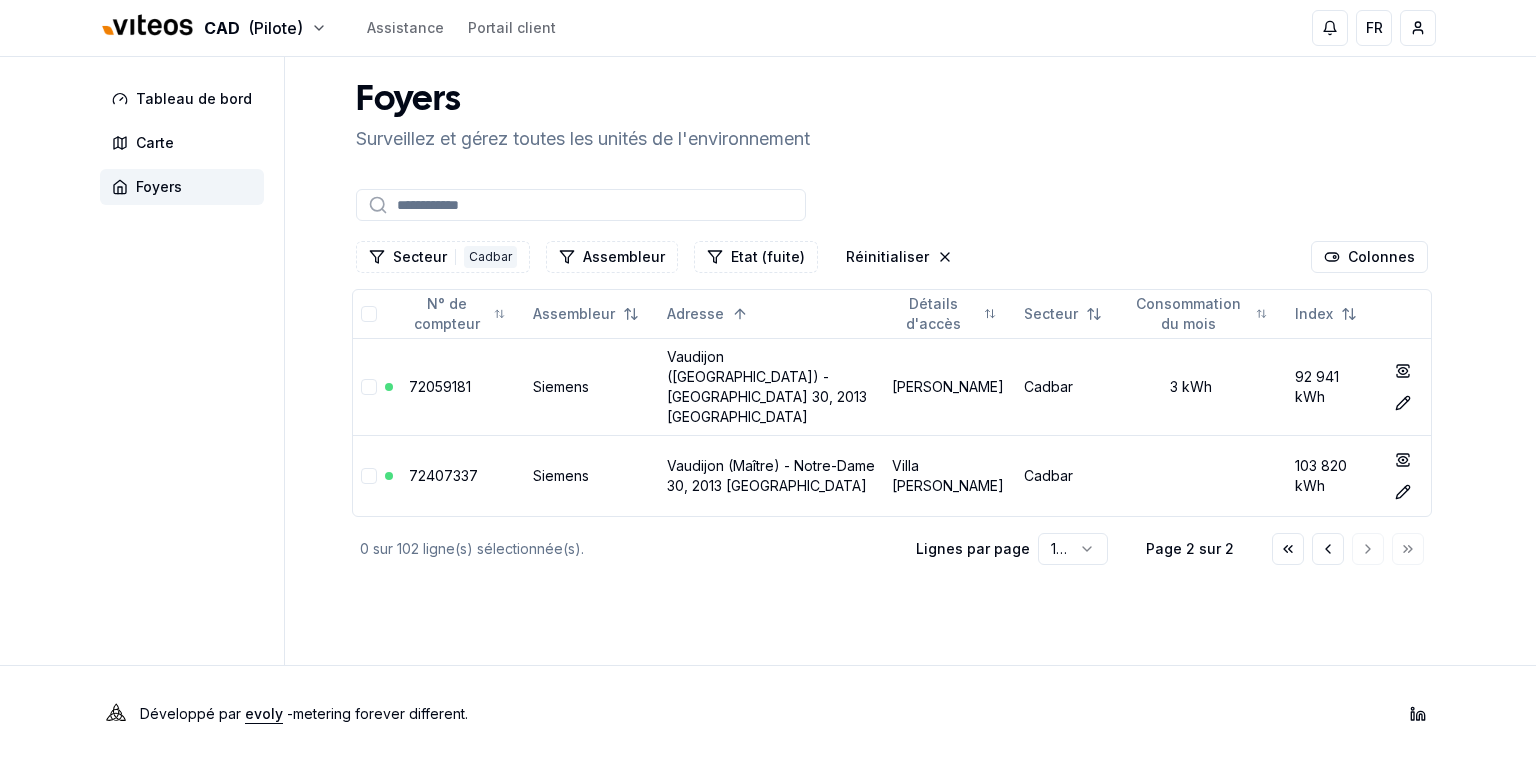 click on "0 sur 102 ligne(s) sélectionnée(s). Lignes par page 100 Page 2 sur 2" at bounding box center [892, 549] 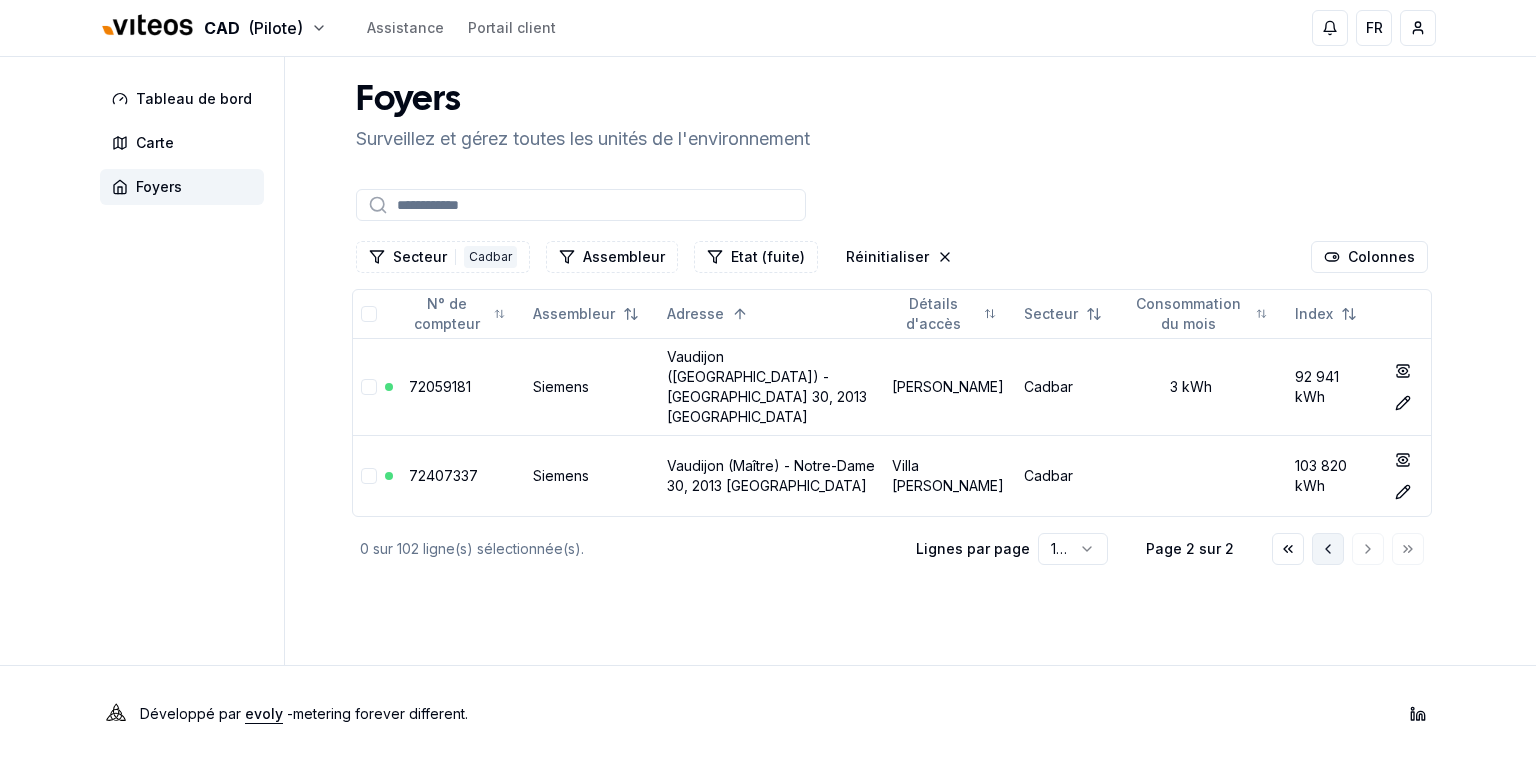 click 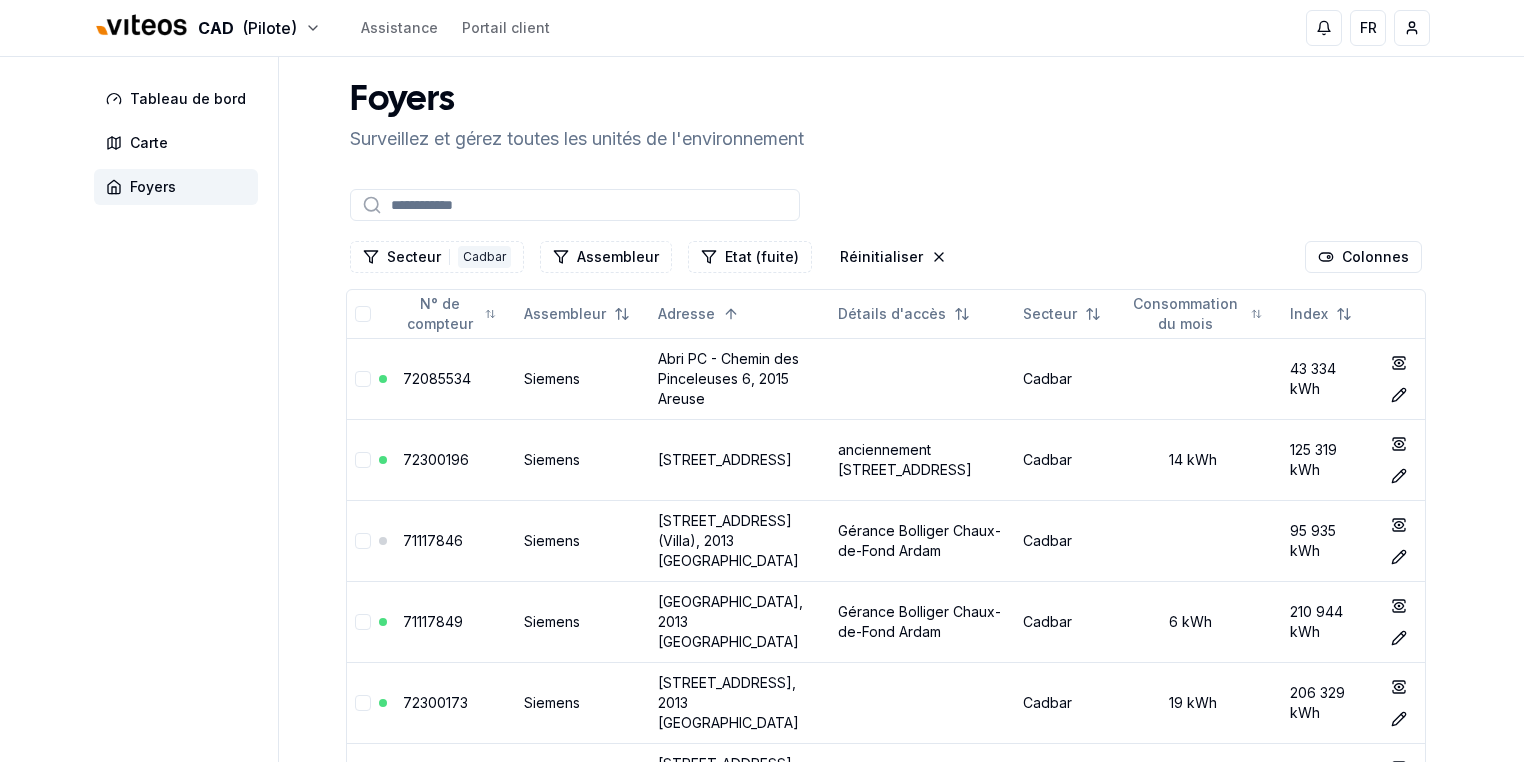 click on "Tableau de bord Carte Foyers Foyers Surveillez et gérez toutes les unités de l'environnement Secteur 1 Cadbar Assembleur Etat (fuite) Réinitialiser Colonnes N° de compteur Assembleur Adresse Détails d'accès Secteur Consommation du mois Index 72085534 Siemens Abri PC - [STREET_ADDRESS], 2015 Areuse Cadbar 43 334 kWh show Éditer 72300196 [GEOGRAPHIC_DATA], 2013 [GEOGRAPHIC_DATA] anciennement [GEOGRAPHIC_DATA] Cadbar 14 kWh 125 319 kWh show Éditer 71117846 [GEOGRAPHIC_DATA] (Villa), 2013 [GEOGRAPHIC_DATA] Cadbar 95 935 kWh show Éditer 71117849 [GEOGRAPHIC_DATA], 2013 [GEOGRAPHIC_DATA] Bolliger Chaux-de-Fond Ardam Cadbar 6 kWh 210 944 kWh show Éditer 72300173 [GEOGRAPHIC_DATA], 2013 [GEOGRAPHIC_DATA] 19 kWh 206 329 kWh show Éditer 71043285 [GEOGRAPHIC_DATA], 2013 [GEOGRAPHIC_DATA] 41 kWh 1 021 456 kWh show Éditer 72058923 Siemens Bella-Vista - [GEOGRAPHIC_DATA], [GEOGRAPHIC_DATA] 9 85kW Cadbar 21 kWh show show" at bounding box center [762, 4302] 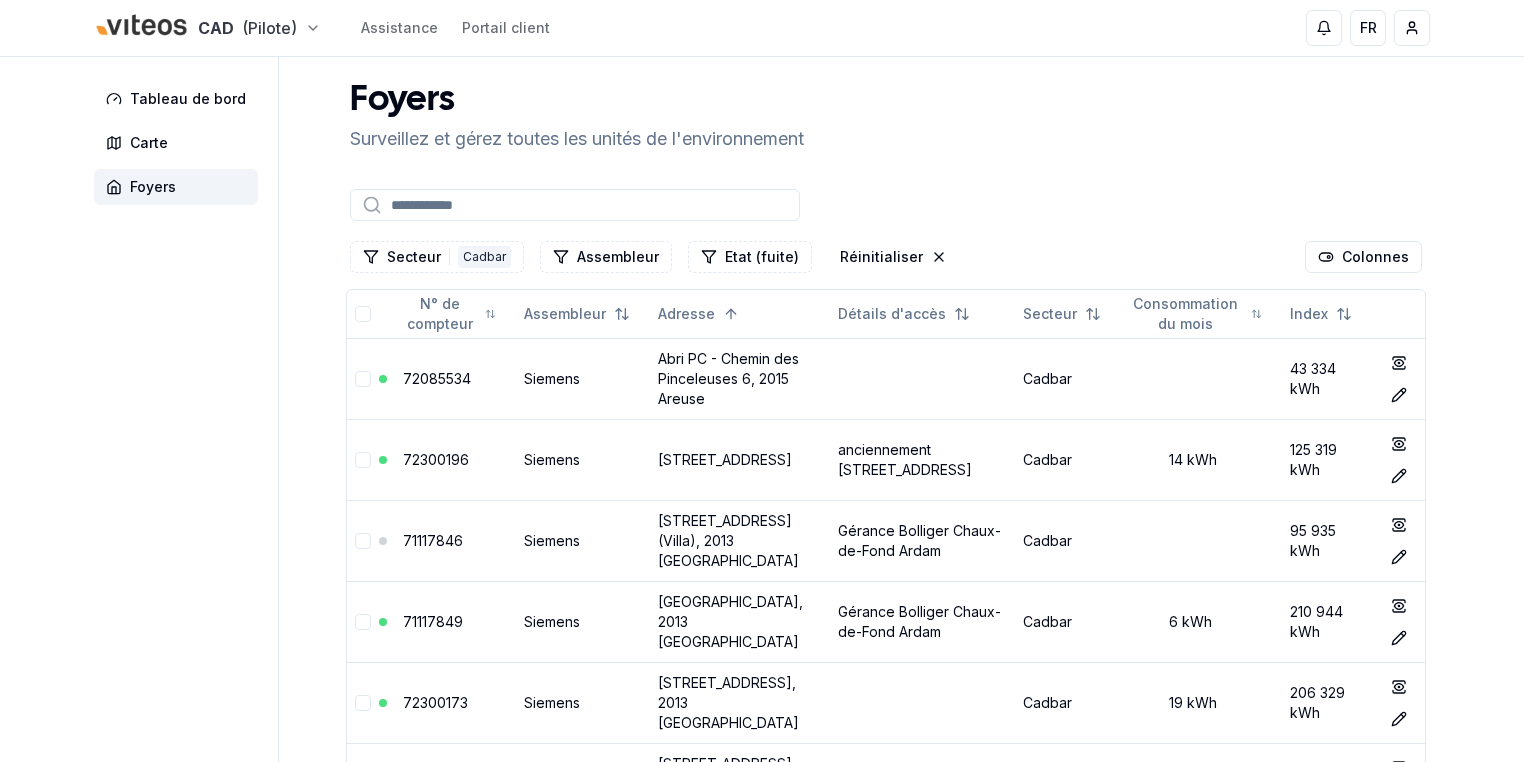 click on "CAD (Pilote) Assistance Portail client FR [PERSON_NAME] Tableau de bord Carte Foyers Foyers Surveillez et gérez toutes les unités de l'environnement Secteur 1 Cadbar Assembleur Etat (fuite) Réinitialiser Colonnes N° de compteur Assembleur Adresse Détails d'accès Secteur Consommation du mois Index 72085534 Siemens Abri PC - Chemin des Pinceleuses 6, 2015 Areuse Cadbar 43 334 kWh show Éditer 72300196 [GEOGRAPHIC_DATA], 2013 [GEOGRAPHIC_DATA] anciennement [GEOGRAPHIC_DATA] 14 kWh 125 319 kWh show Éditer 71117846 [GEOGRAPHIC_DATA]), 2013 [GEOGRAPHIC_DATA]-de-Fond Ardam Cadbar 95 935 kWh show Éditer 71117849 [GEOGRAPHIC_DATA], 2013 Colombier Gérance Bolliger Chaux-de-Fond Ardam Cadbar 6 kWh 210 944 kWh show Éditer [GEOGRAPHIC_DATA][STREET_ADDRESS], 2013 [GEOGRAPHIC_DATA] 19 kWh 206 329 kWh show Éditer 71043285 [GEOGRAPHIC_DATA], 2013 Colombier Cadbar 41 kWh 1 021 456 kWh show Éditer 72058923 Siemens [GEOGRAPHIC_DATA] 9 85kW Cadbar" at bounding box center [762, 4322] 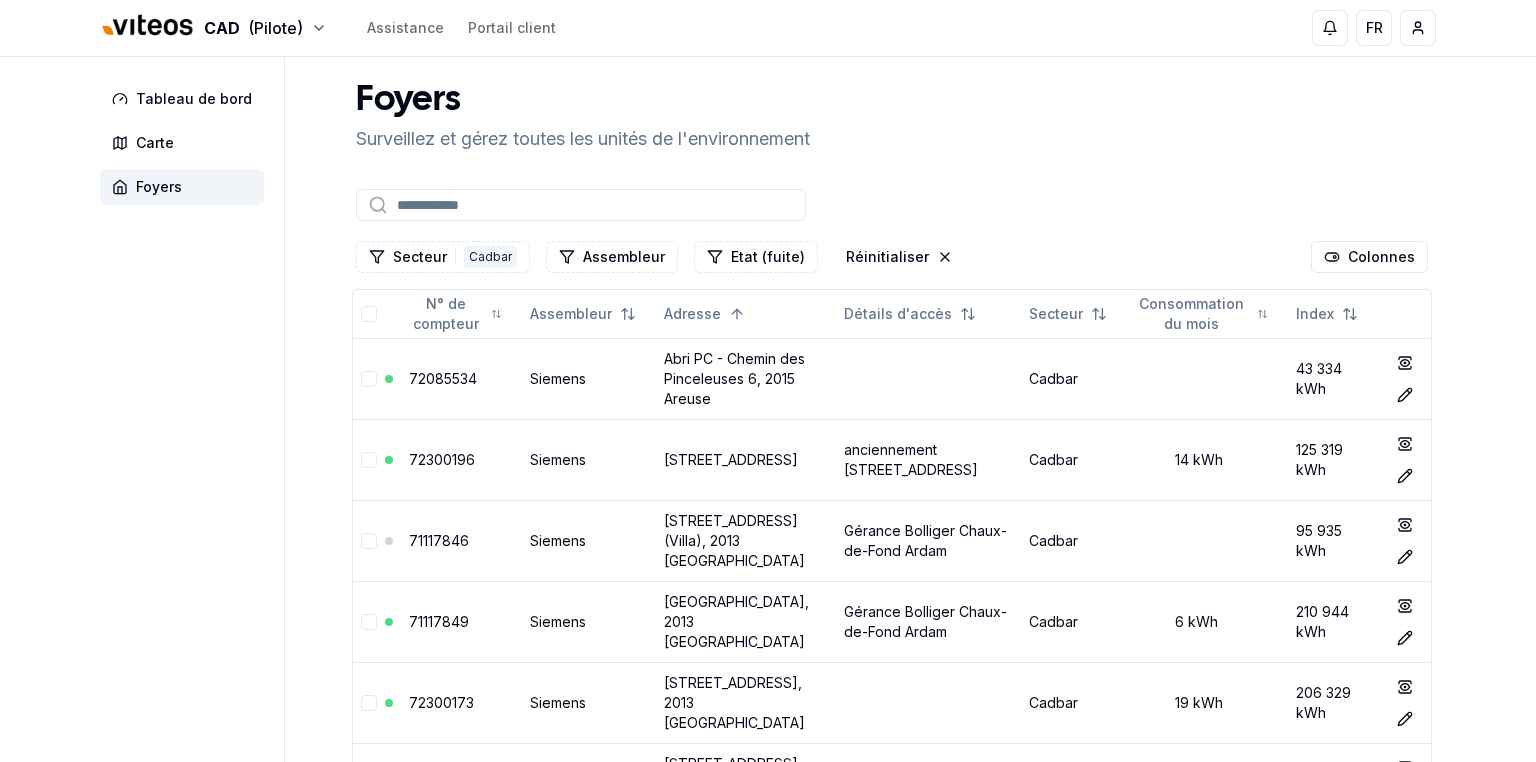 click on "CAD (Pilote) Assistance Portail client FR [PERSON_NAME] Tableau de bord Carte Foyers Foyers Surveillez et gérez toutes les unités de l'environnement Secteur 1 Cadbar Assembleur Etat (fuite) Réinitialiser Colonnes N° de compteur Assembleur Adresse Détails d'accès Secteur Consommation du mois Index 72085534 Siemens Abri PC - Chemin des Pinceleuses 6, 2015 Areuse Cadbar 43 334 kWh show Éditer 72300196 [GEOGRAPHIC_DATA], 2013 [GEOGRAPHIC_DATA] anciennement [GEOGRAPHIC_DATA] 14 kWh 125 319 kWh show Éditer 71117846 [GEOGRAPHIC_DATA]), 2013 [GEOGRAPHIC_DATA]-de-Fond Ardam Cadbar 95 935 kWh show Éditer 71117849 [GEOGRAPHIC_DATA], 2013 Colombier Gérance Bolliger Chaux-de-Fond Ardam Cadbar 6 kWh 210 944 kWh show Éditer [GEOGRAPHIC_DATA][STREET_ADDRESS], 2013 [GEOGRAPHIC_DATA] 19 kWh 206 329 kWh show Éditer 71043285 [GEOGRAPHIC_DATA], 2013 Colombier Cadbar 41 kWh 1 021 456 kWh show Éditer 72058923 Siemens [GEOGRAPHIC_DATA] 9 85kW Cadbar" at bounding box center [768, 4322] 